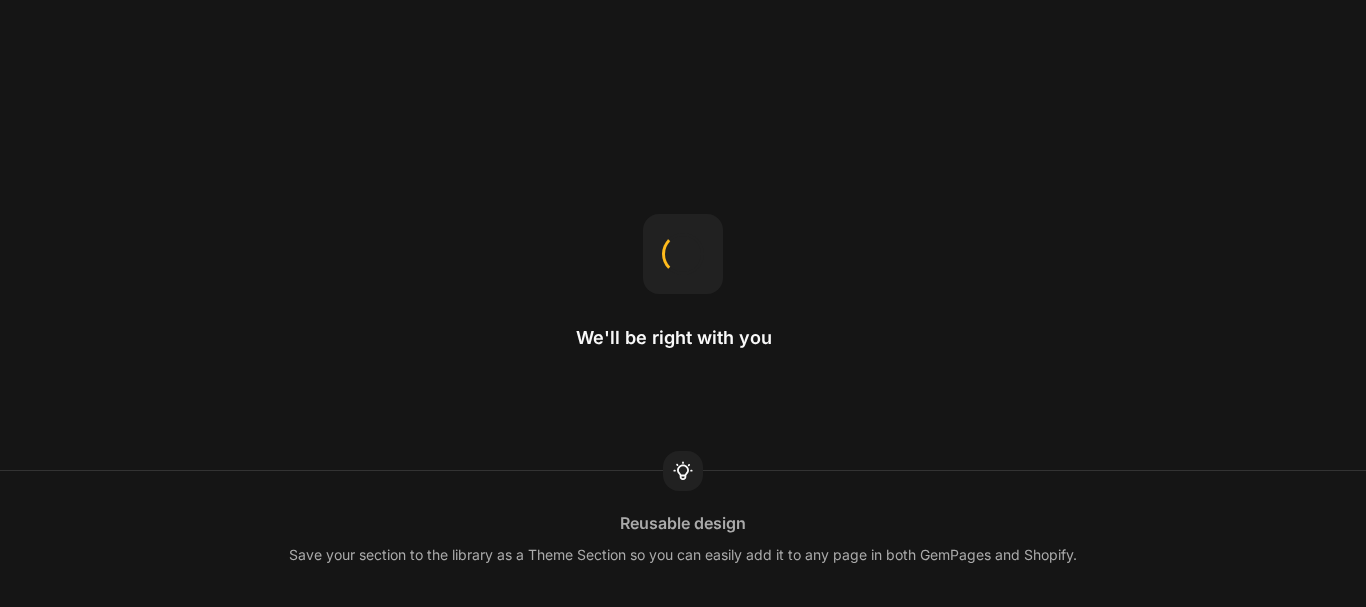 scroll, scrollTop: 0, scrollLeft: 0, axis: both 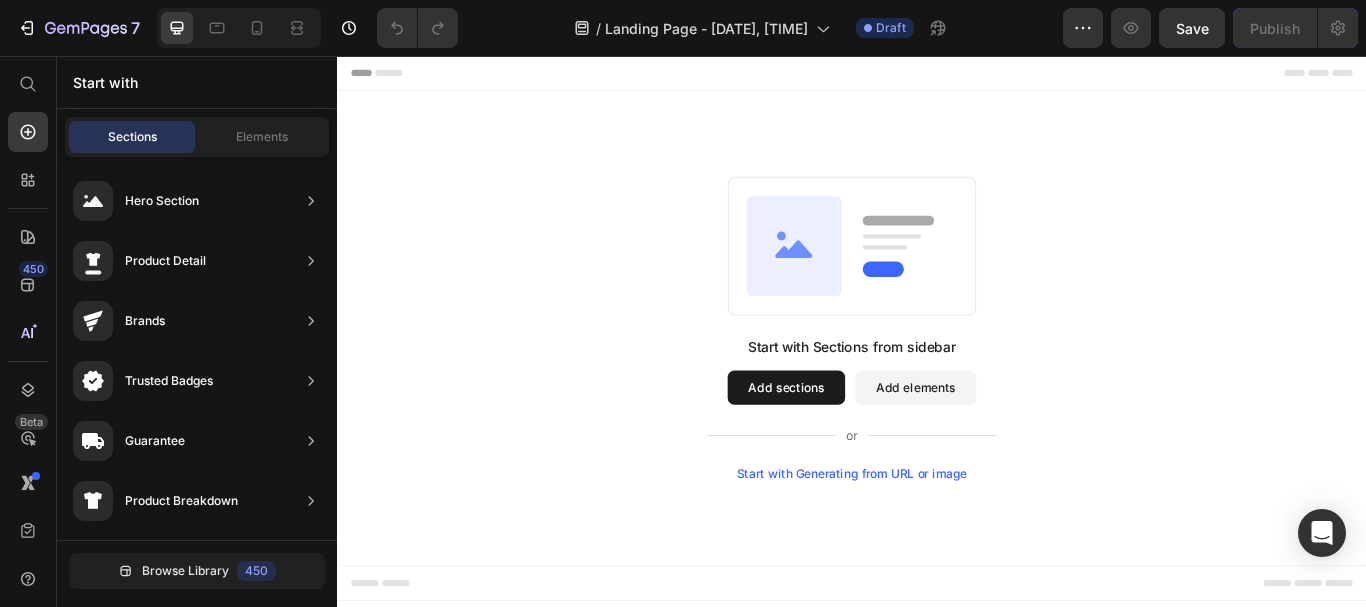 click on "Add elements" at bounding box center (1011, 443) 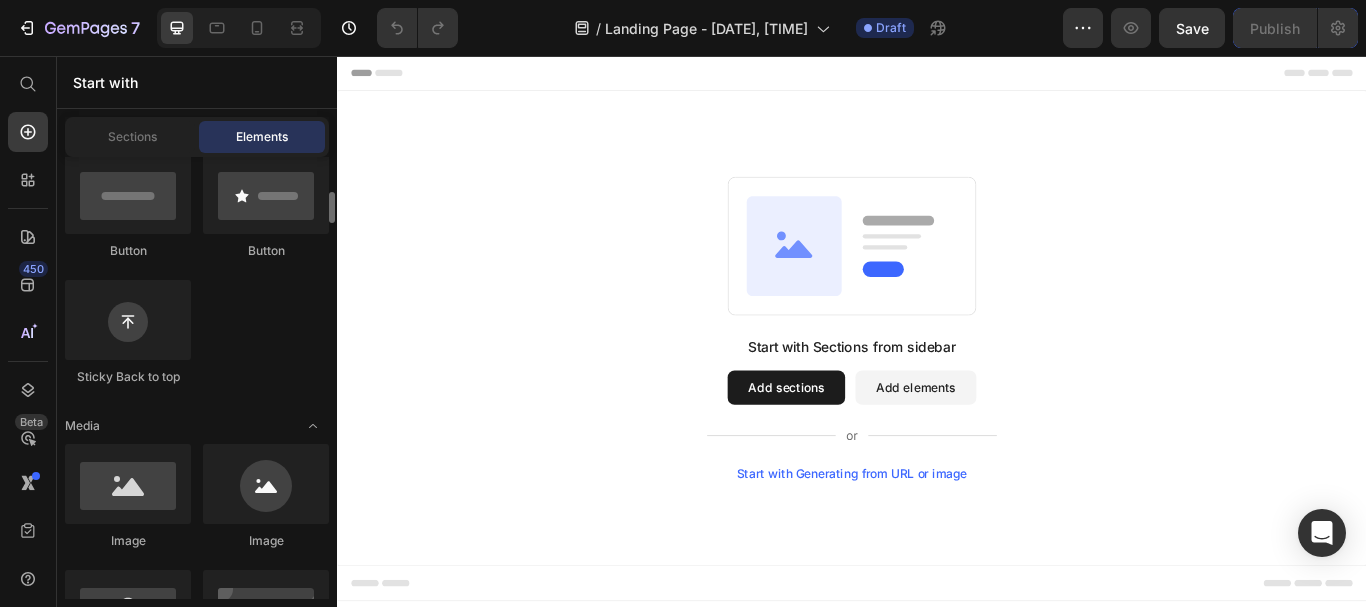 scroll, scrollTop: 668, scrollLeft: 0, axis: vertical 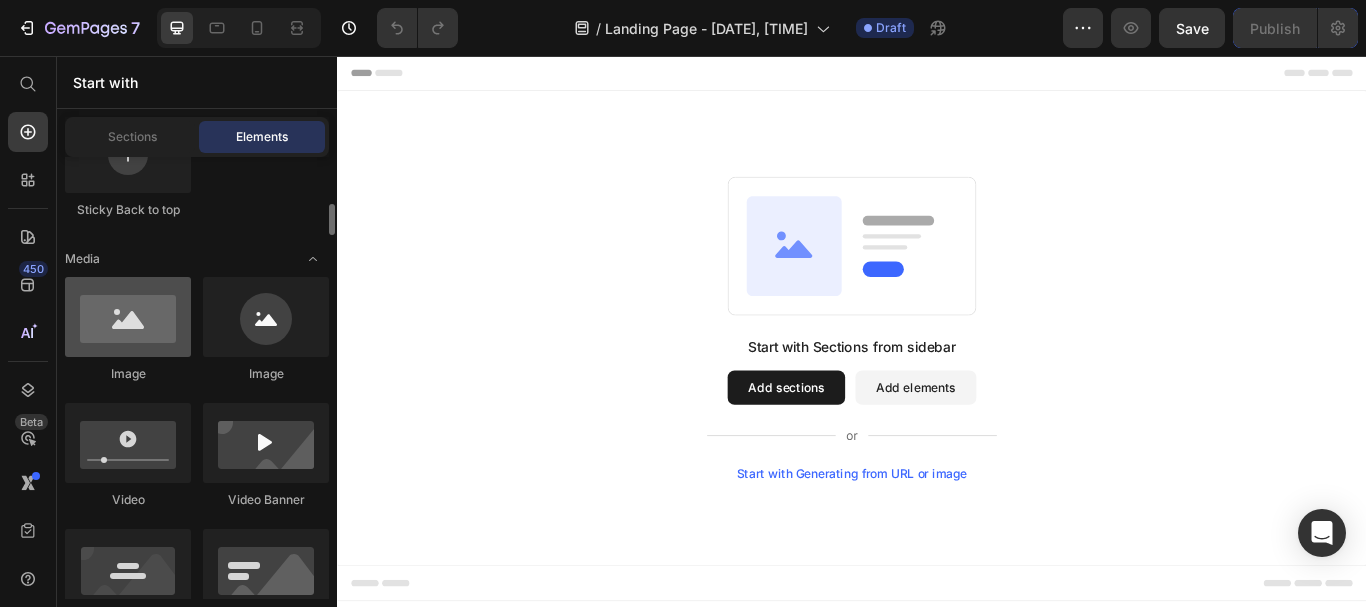 click at bounding box center [128, 317] 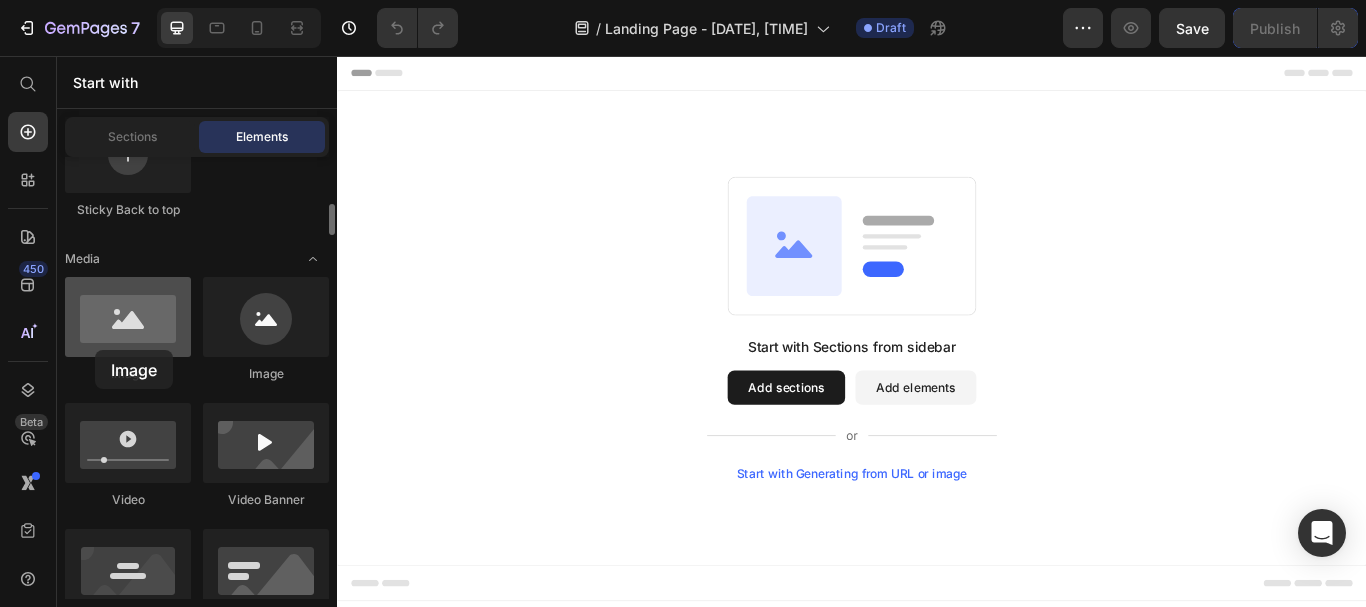 drag, startPoint x: 163, startPoint y: 338, endPoint x: 103, endPoint y: 336, distance: 60.033325 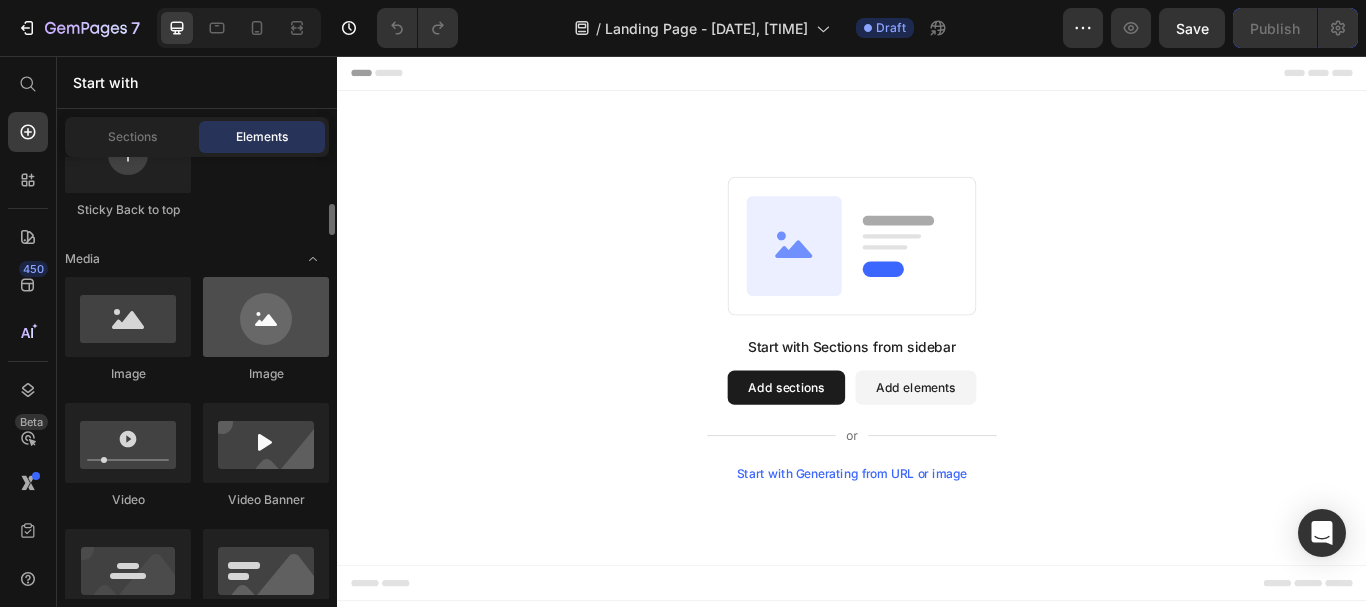 click at bounding box center [266, 317] 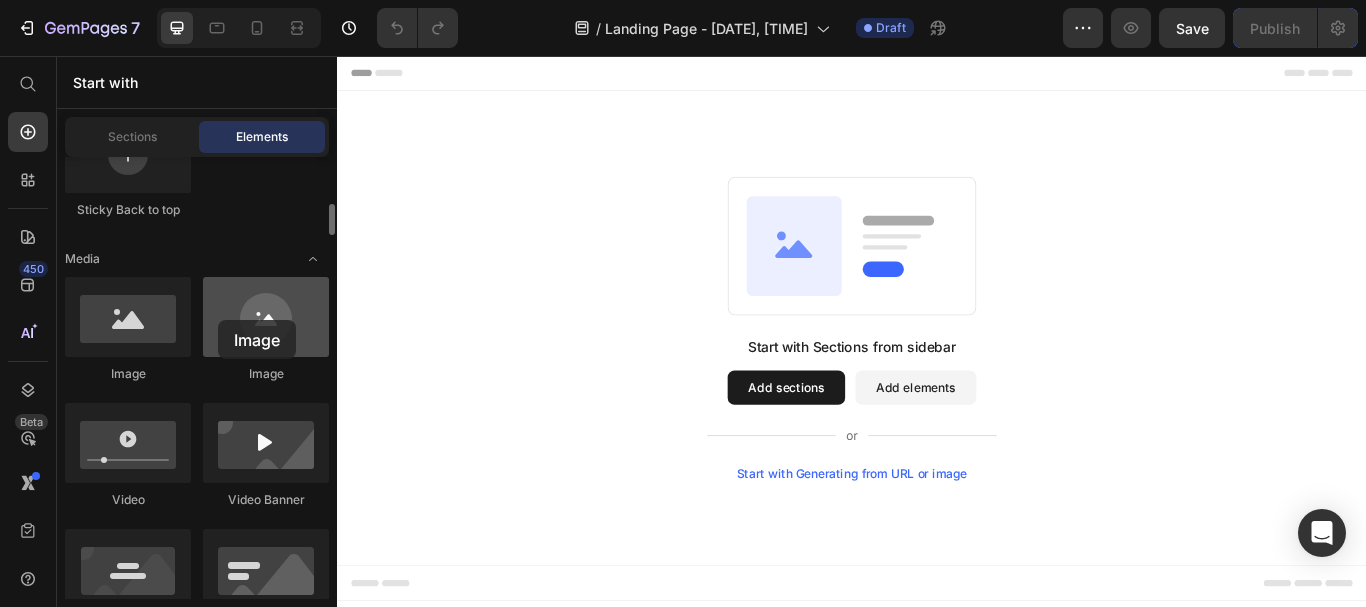 click at bounding box center (266, 317) 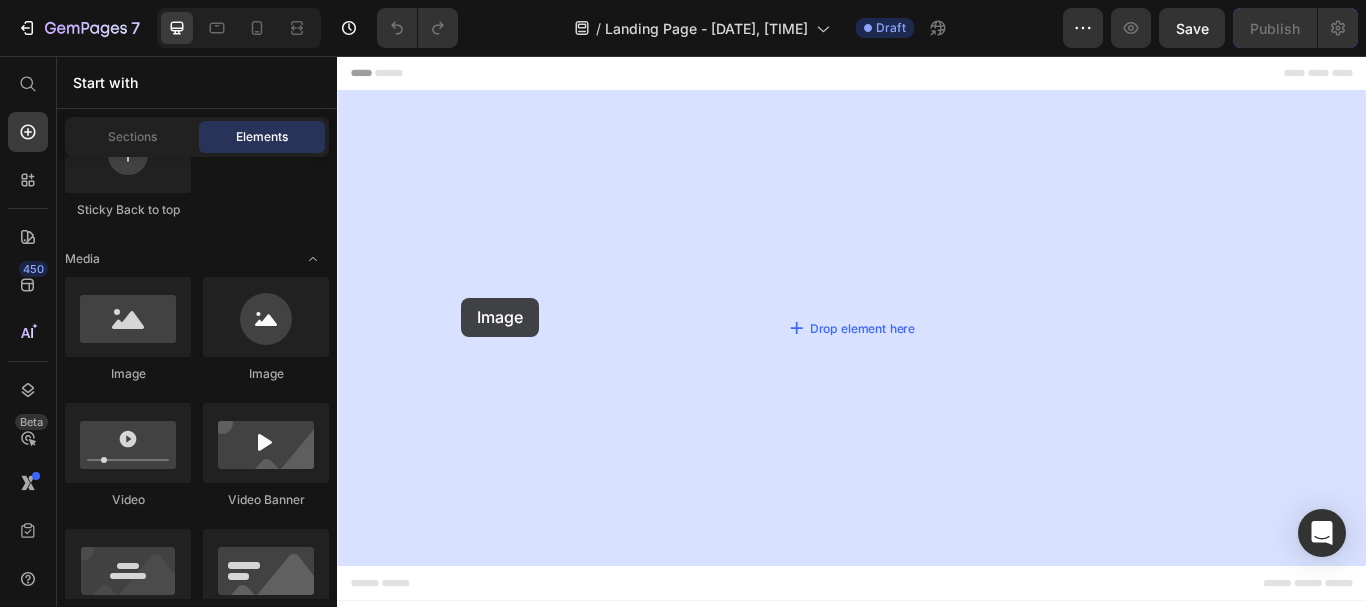 drag, startPoint x: 577, startPoint y: 365, endPoint x: 482, endPoint y: 338, distance: 98.762344 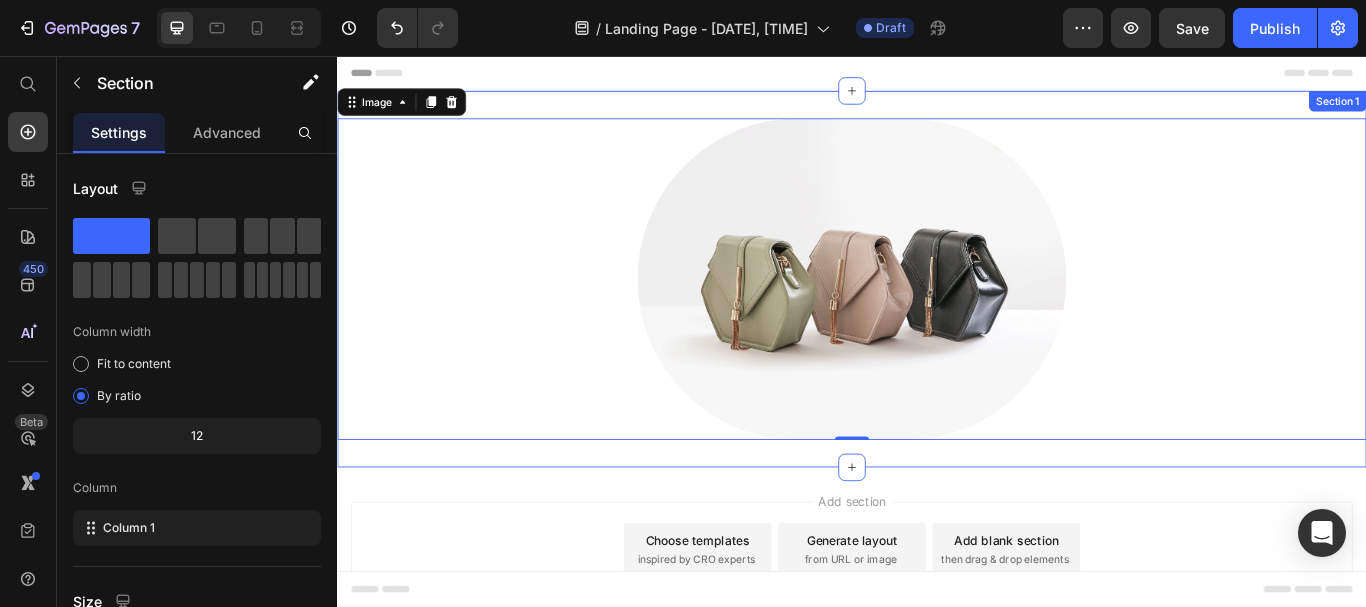 click on "Image   0 Section 1" at bounding box center (937, 316) 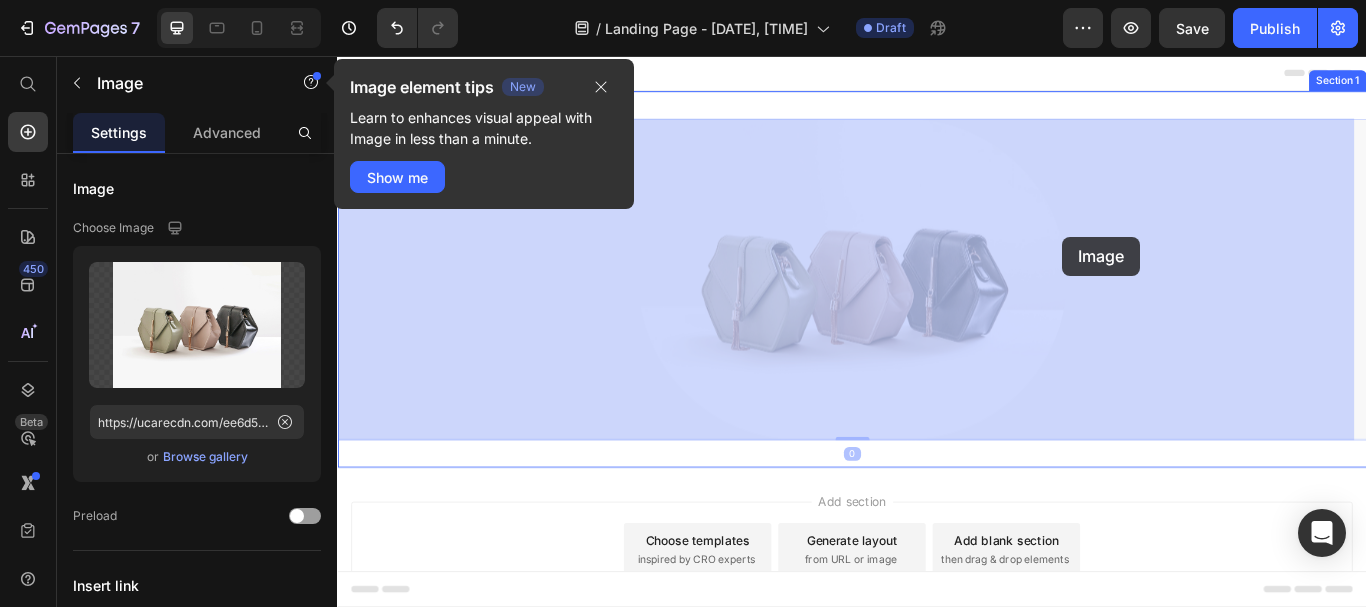 drag, startPoint x: 1518, startPoint y: 248, endPoint x: 1082, endPoint y: 275, distance: 436.8352 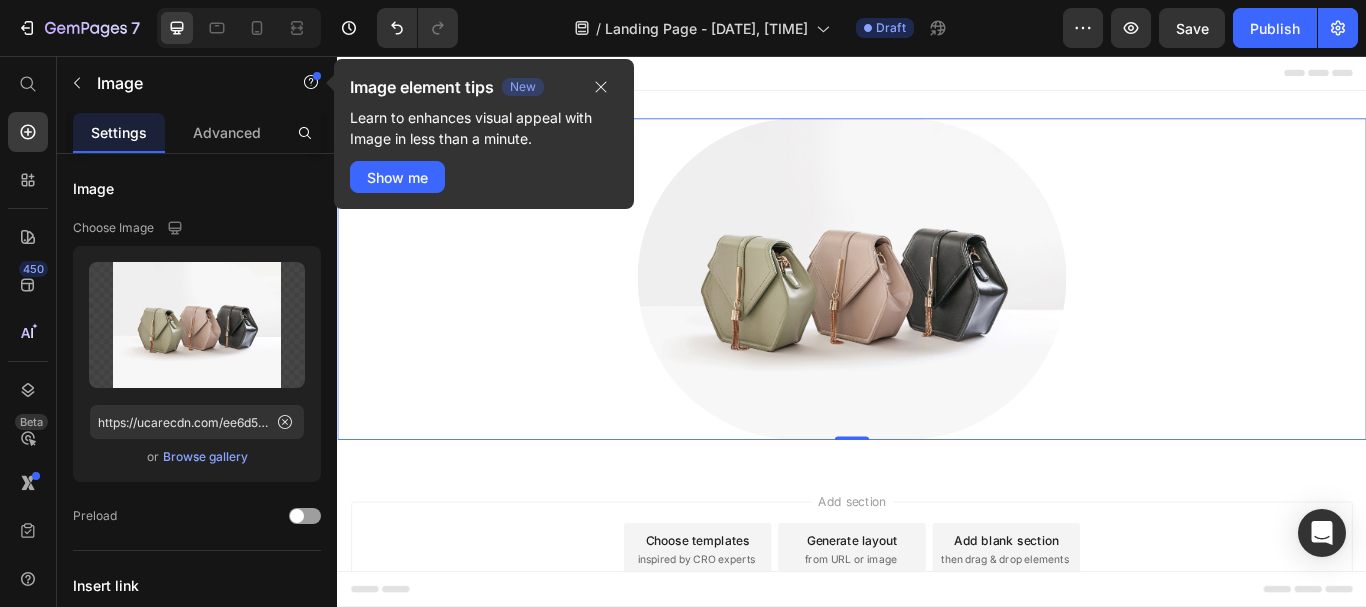 click at bounding box center [937, 316] 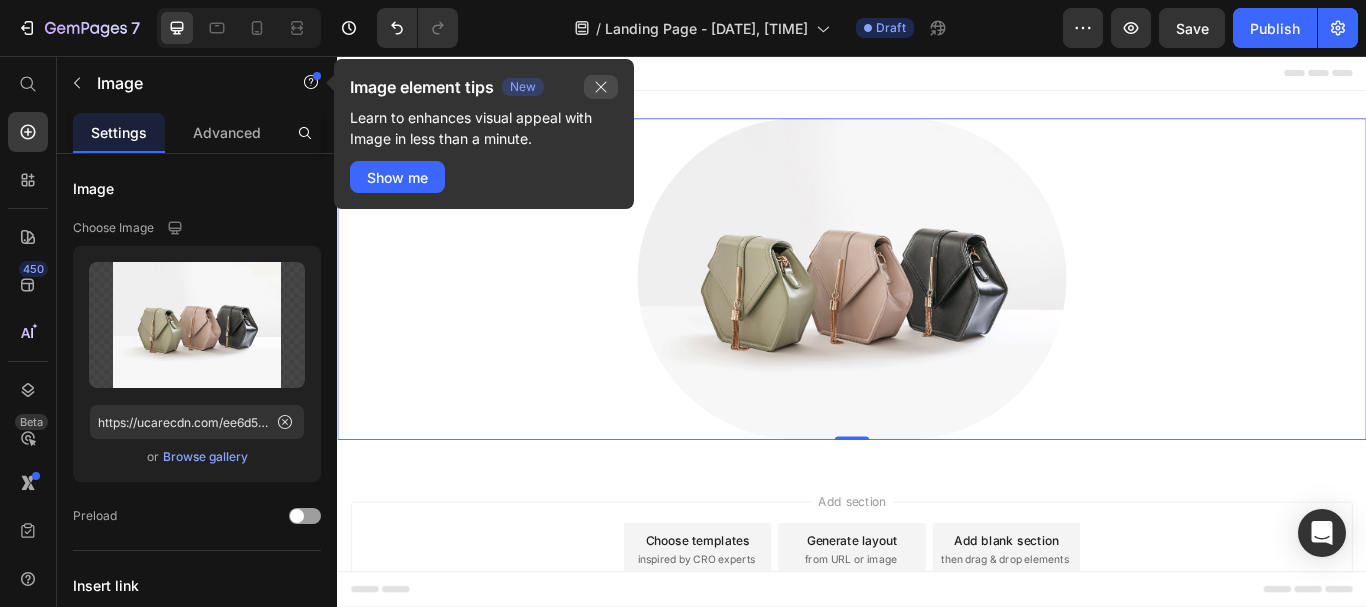 click at bounding box center [601, 87] 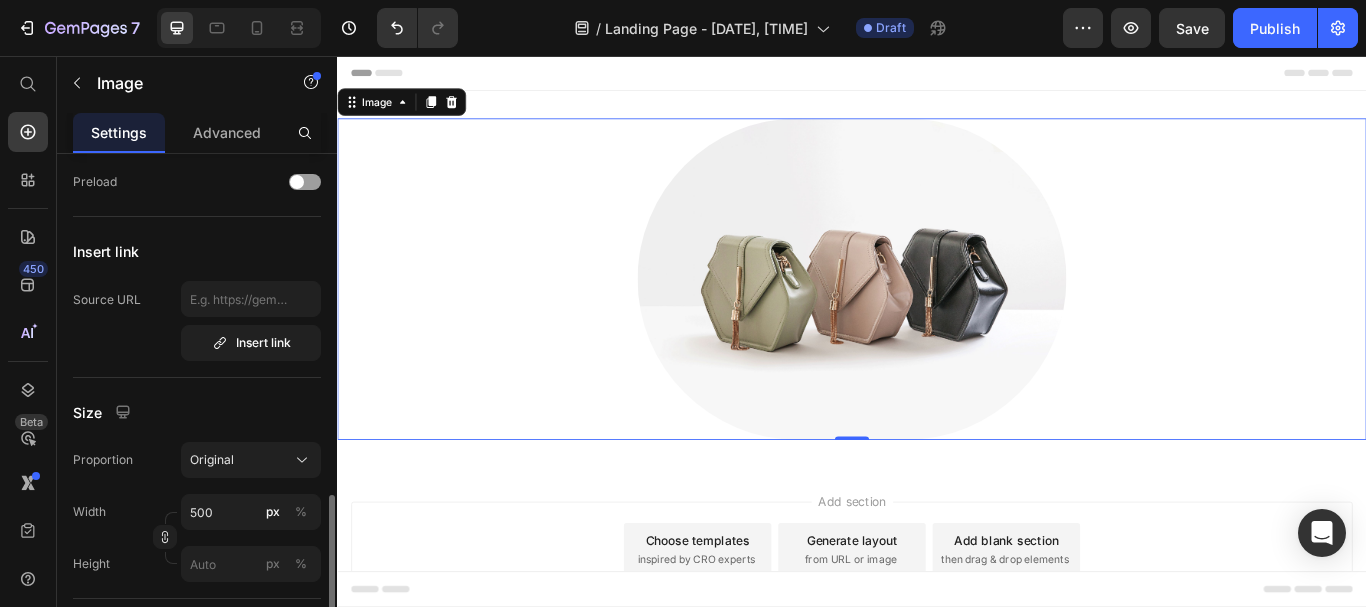scroll, scrollTop: 501, scrollLeft: 0, axis: vertical 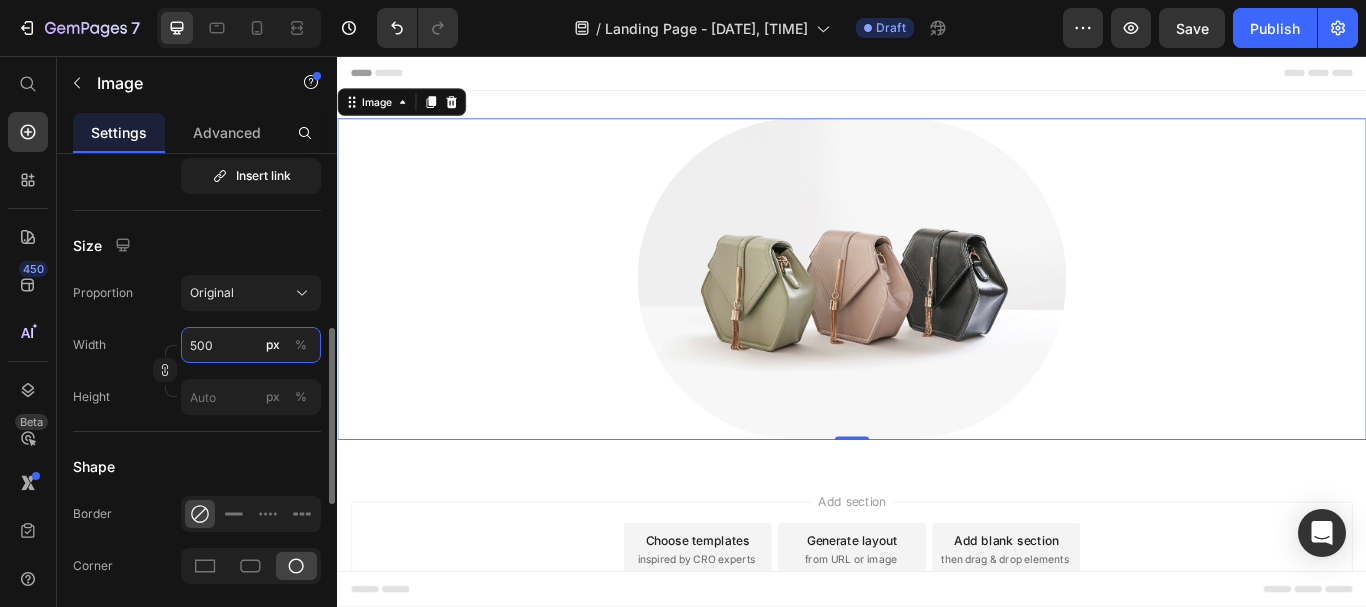 click on "500" at bounding box center [251, 345] 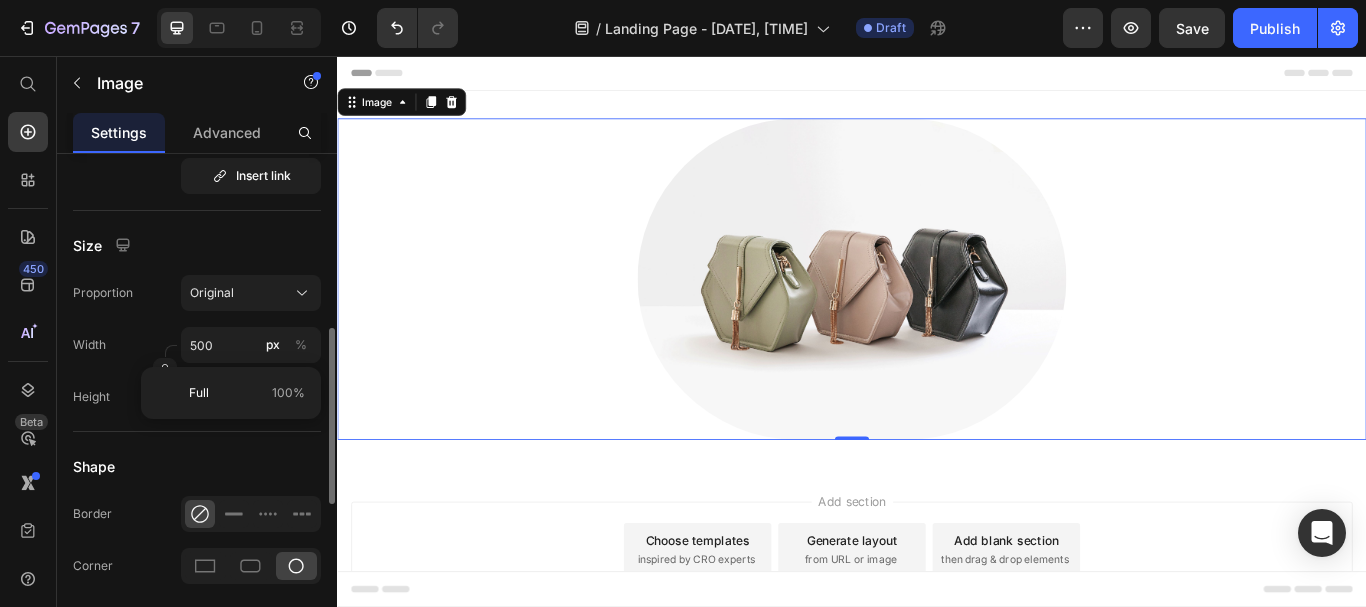 click on "Shape" at bounding box center [197, 466] 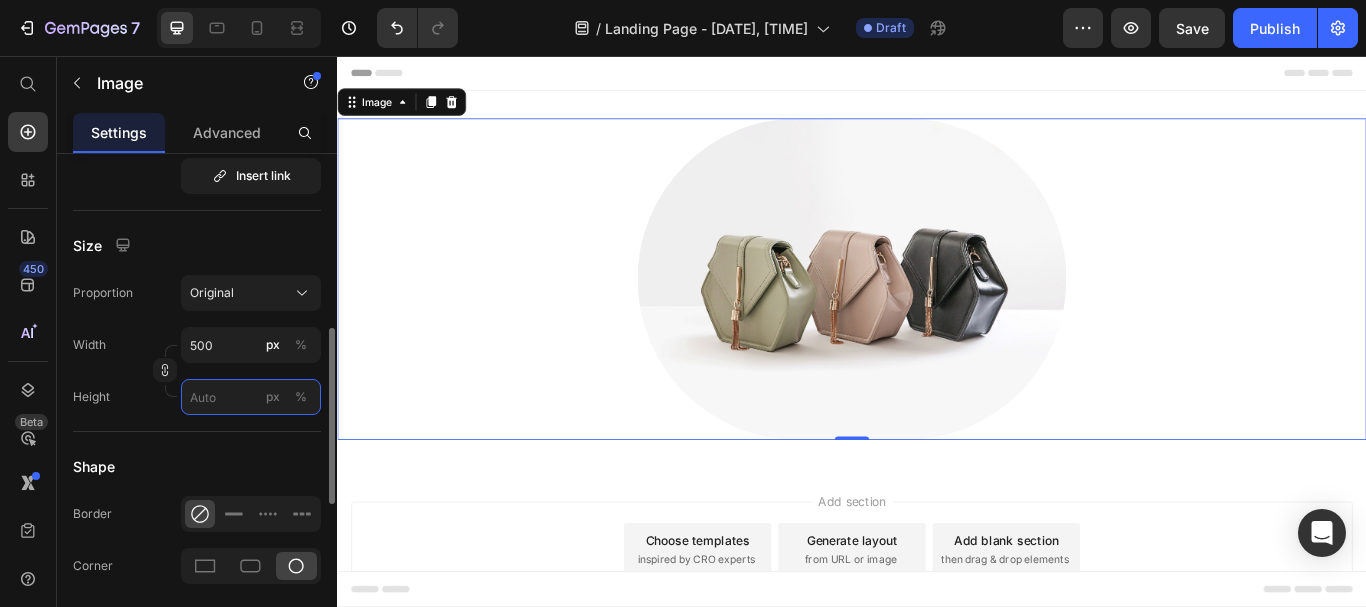 click on "px %" at bounding box center (251, 397) 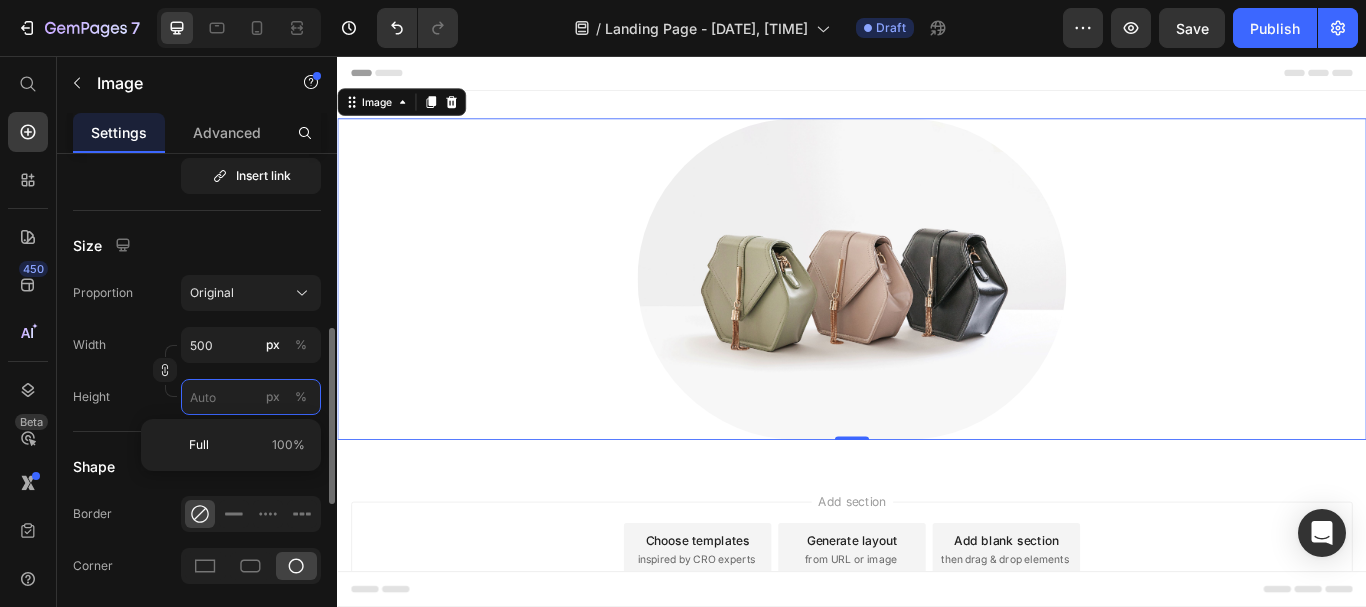click on "px %" at bounding box center (251, 397) 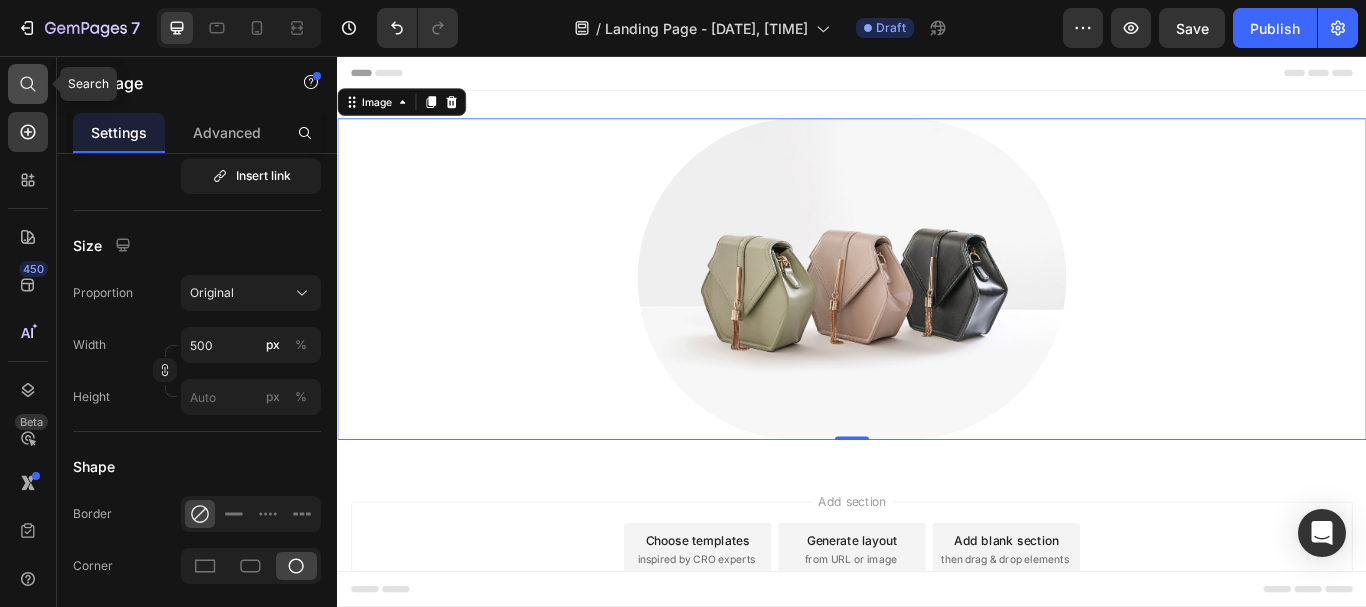 click 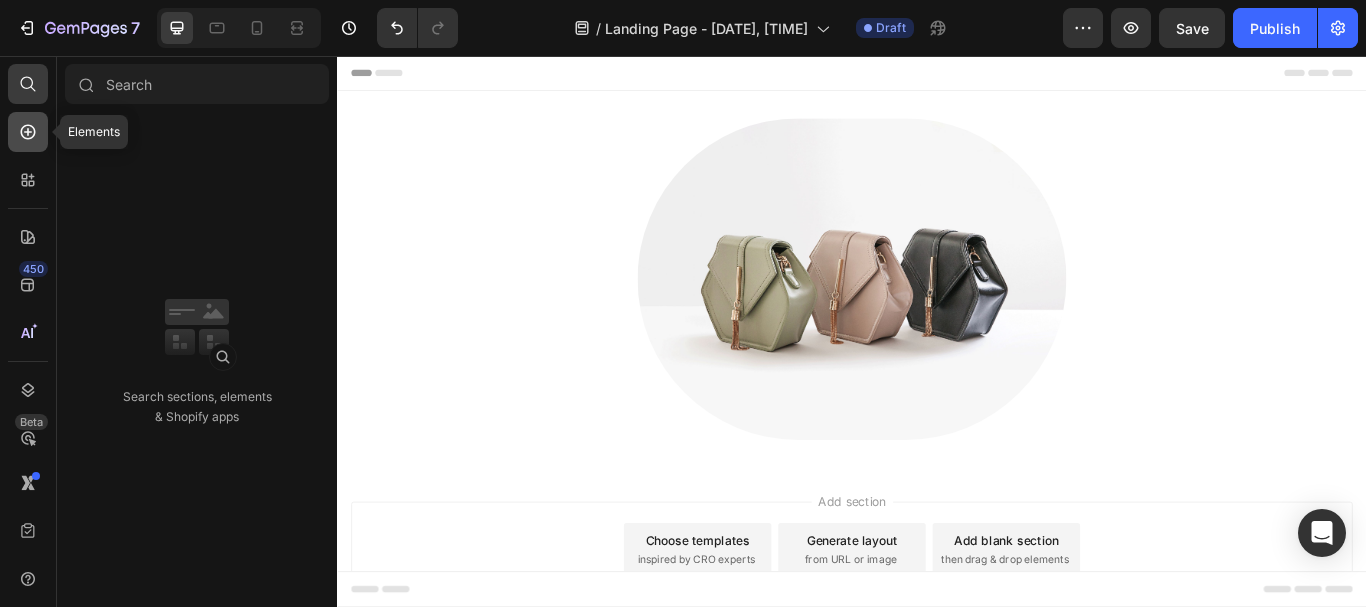 click 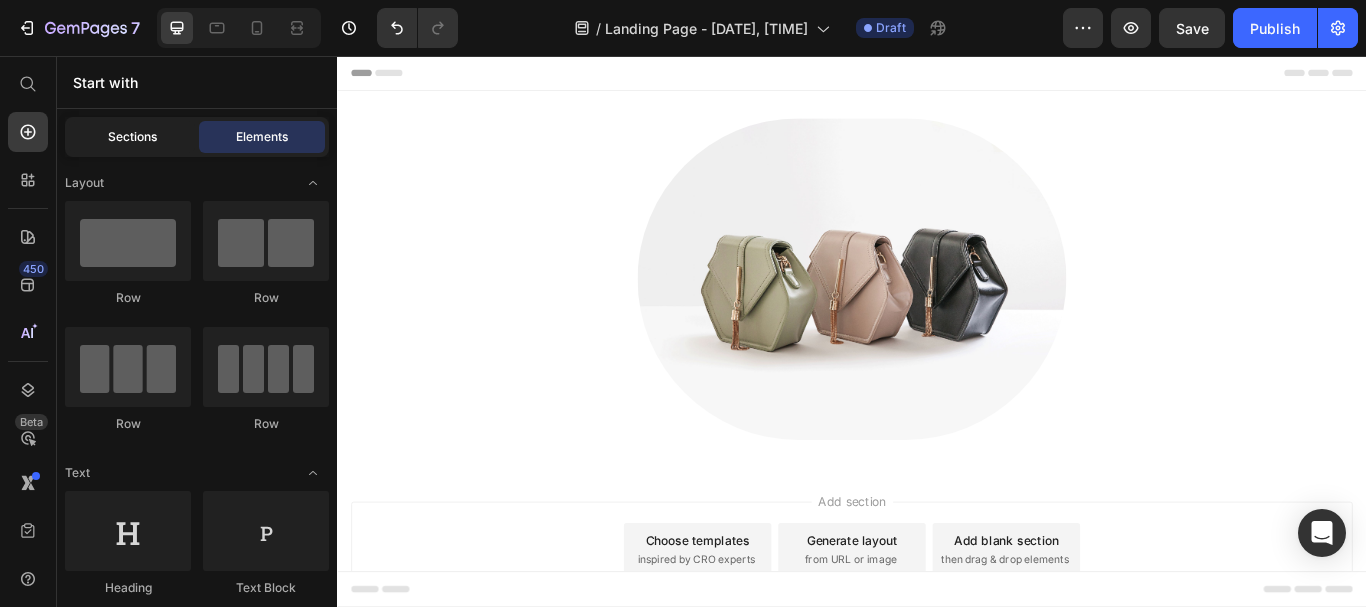 click on "Sections" 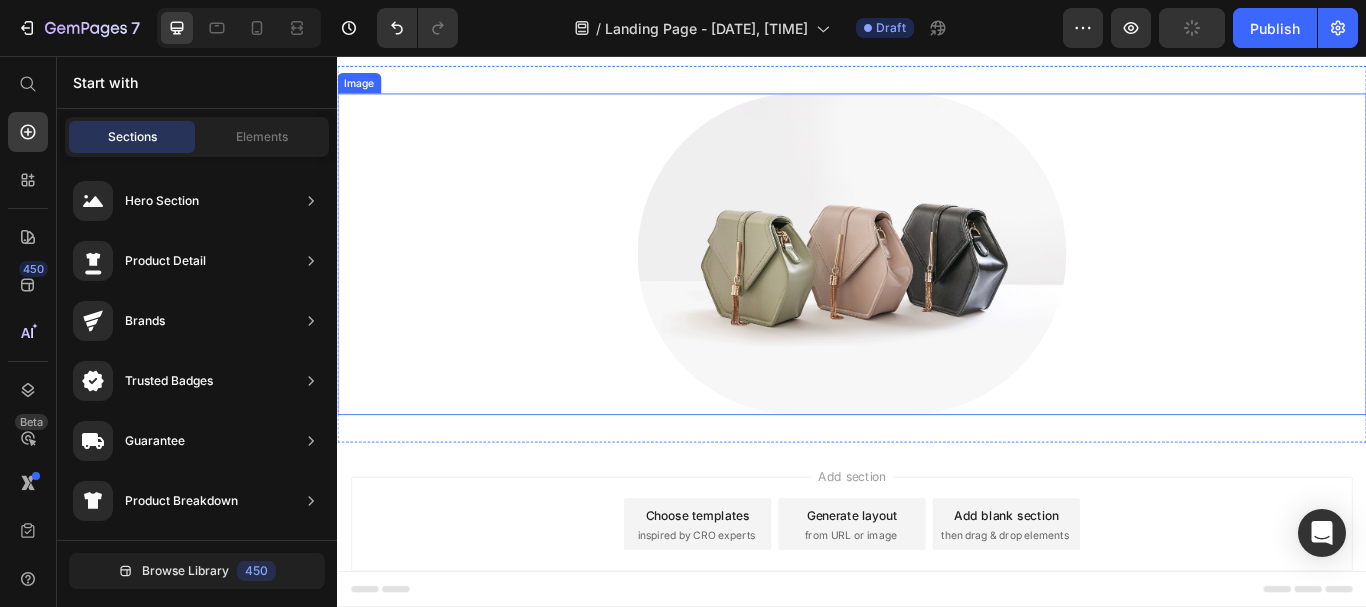 scroll, scrollTop: 0, scrollLeft: 0, axis: both 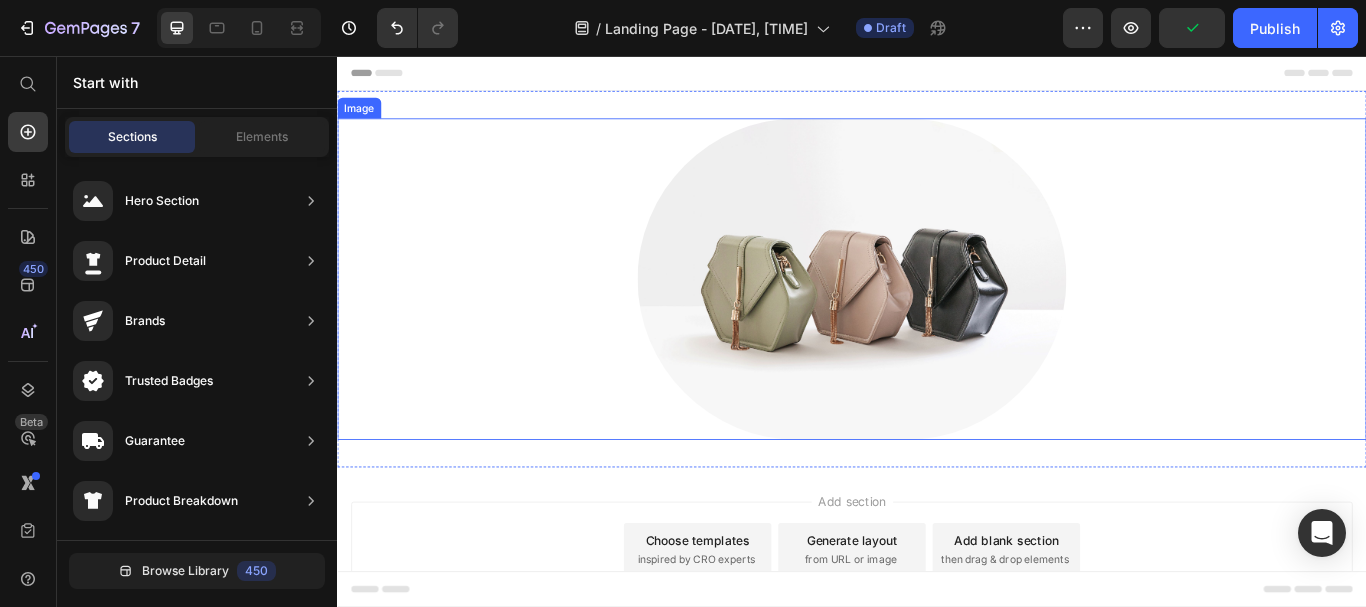 click at bounding box center (937, 316) 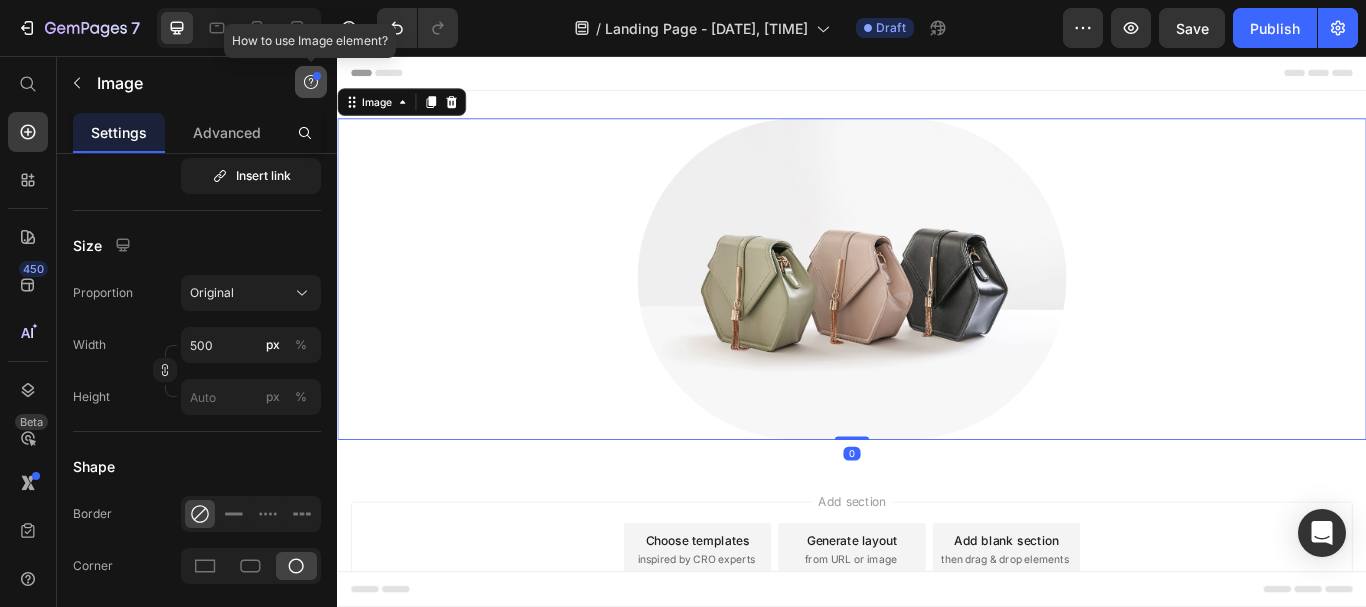 click 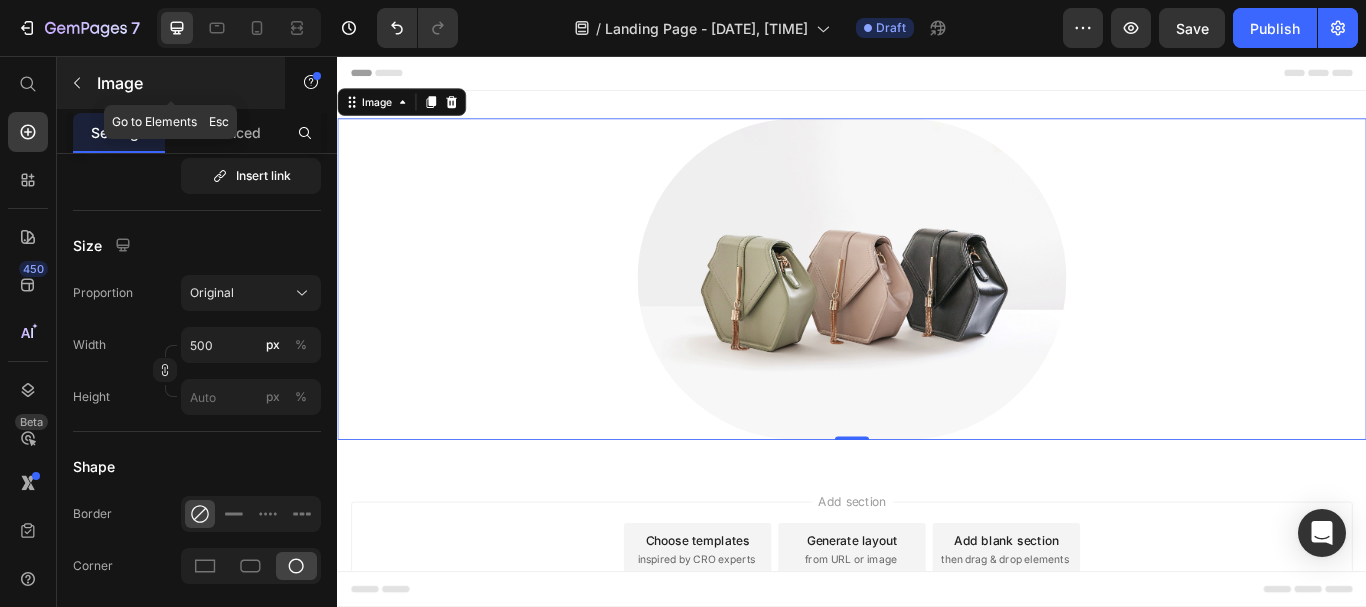 click 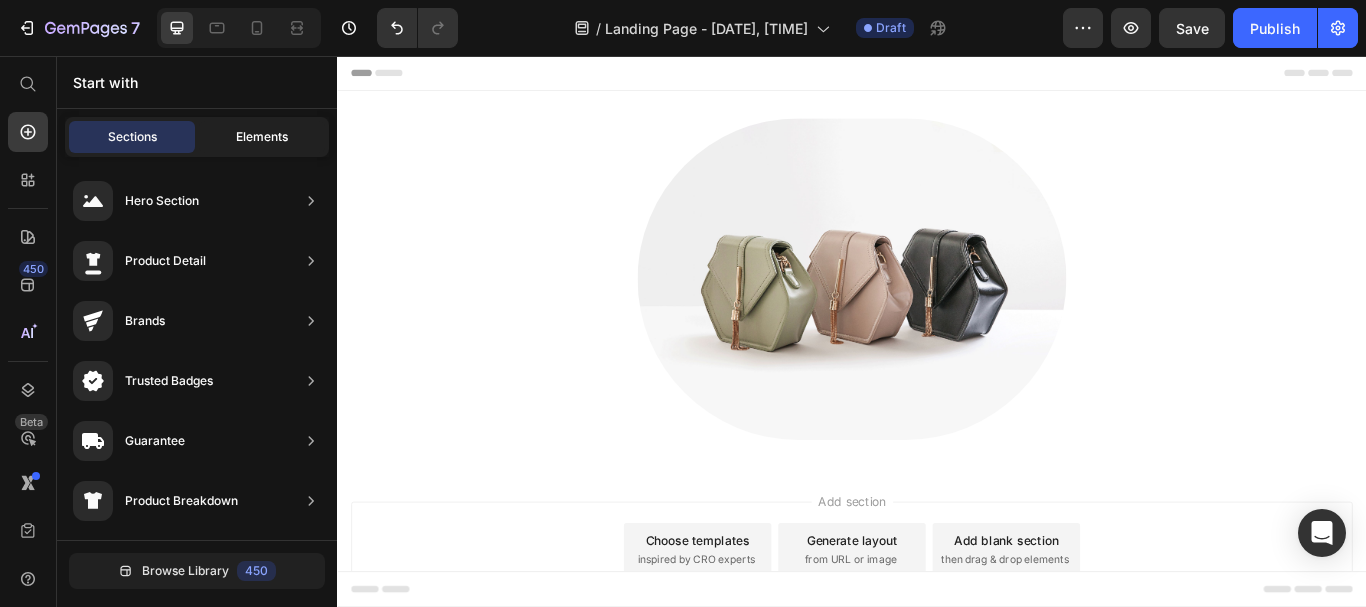 click on "Elements" 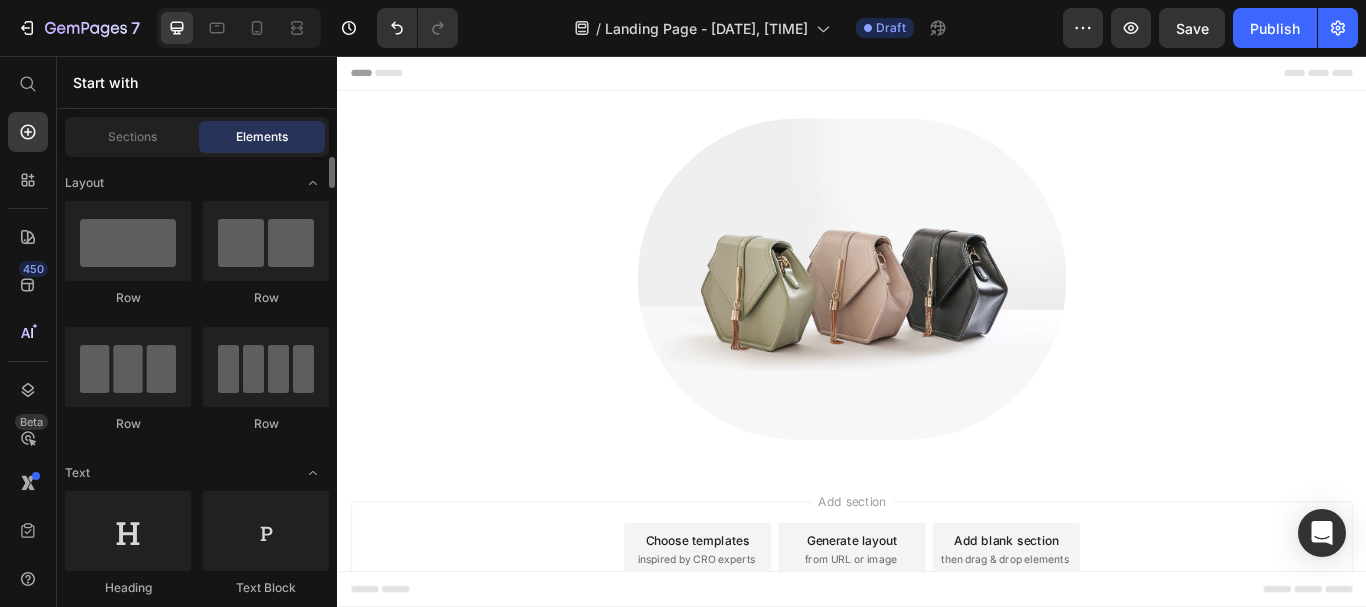 scroll, scrollTop: 167, scrollLeft: 0, axis: vertical 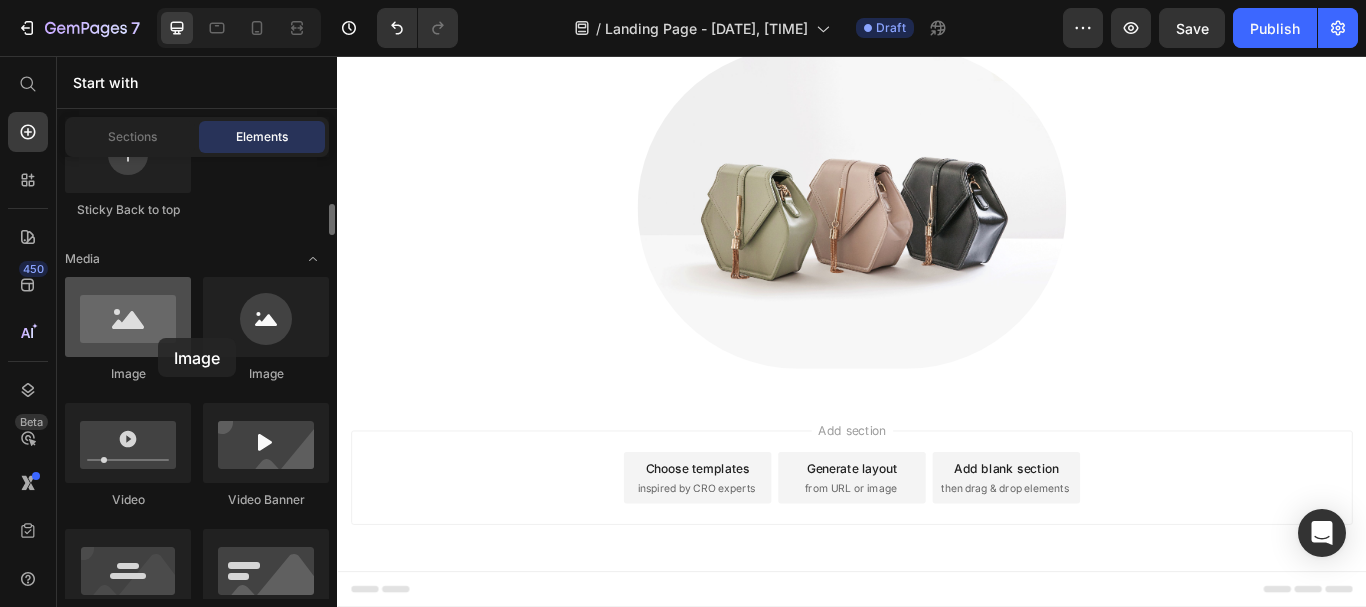 click at bounding box center [128, 317] 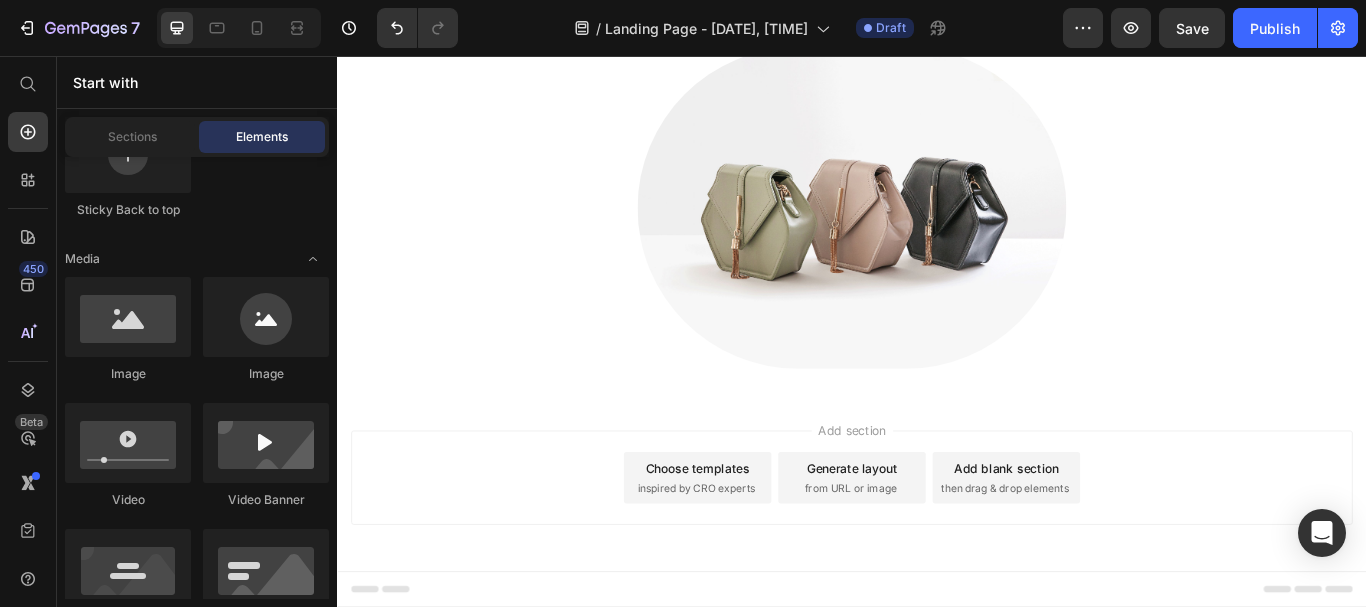 click on "Choose templates" at bounding box center [757, 537] 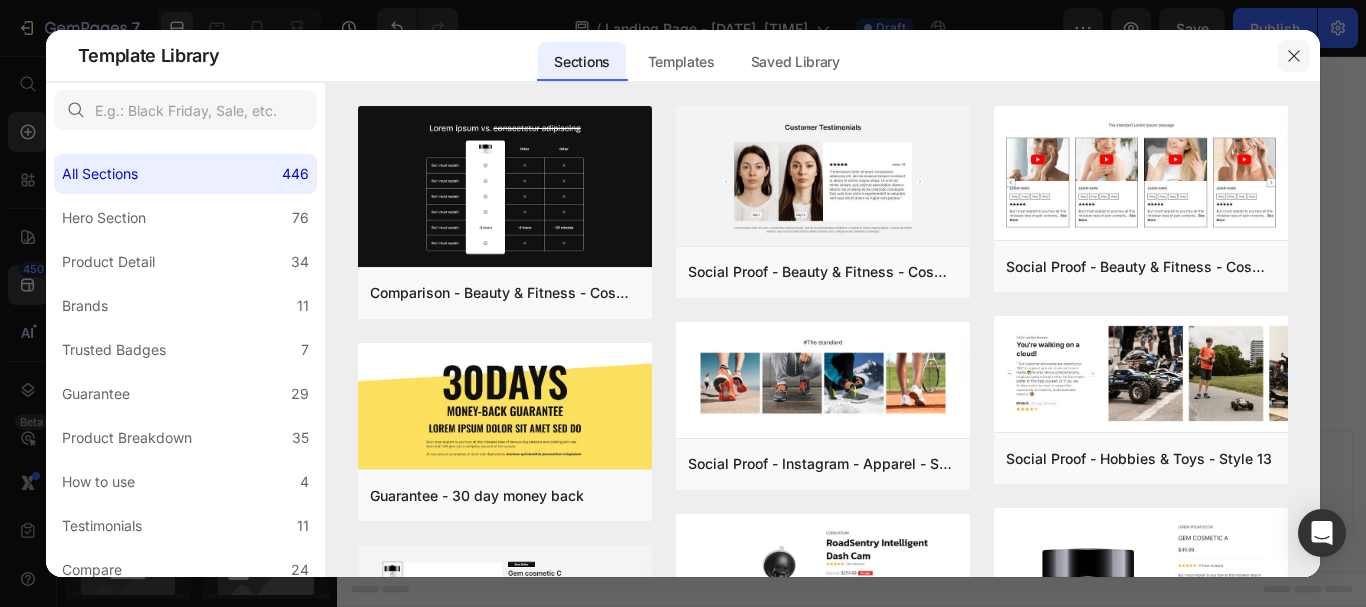 click at bounding box center (1294, 56) 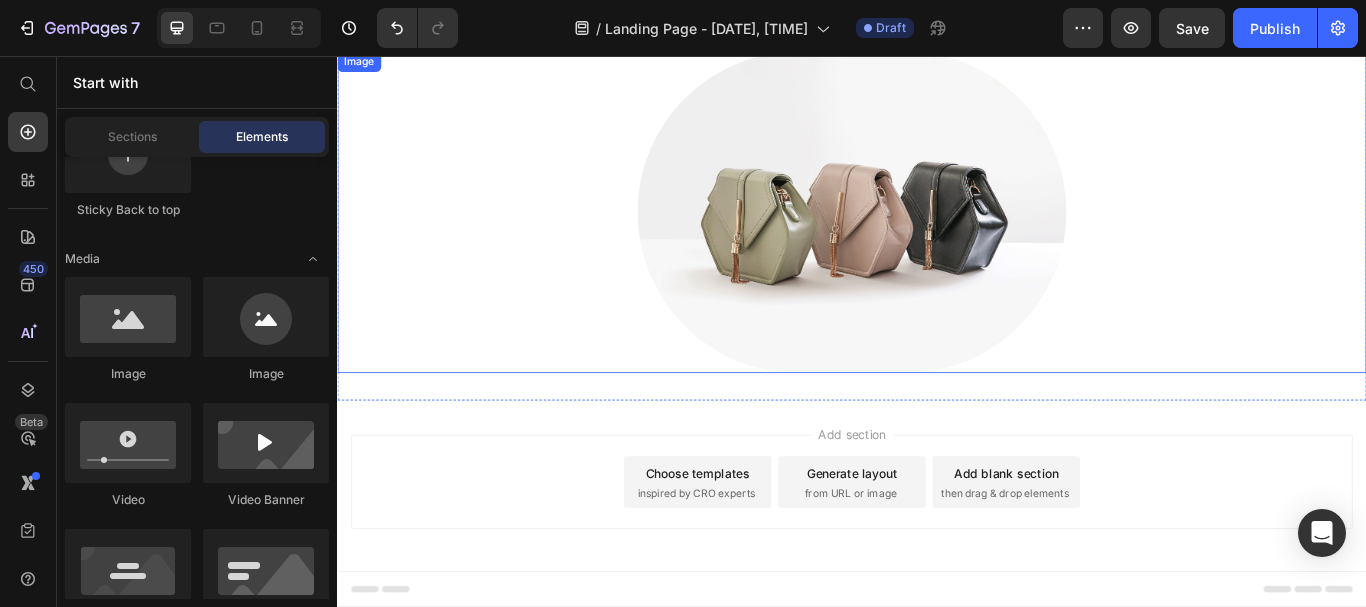scroll, scrollTop: 0, scrollLeft: 0, axis: both 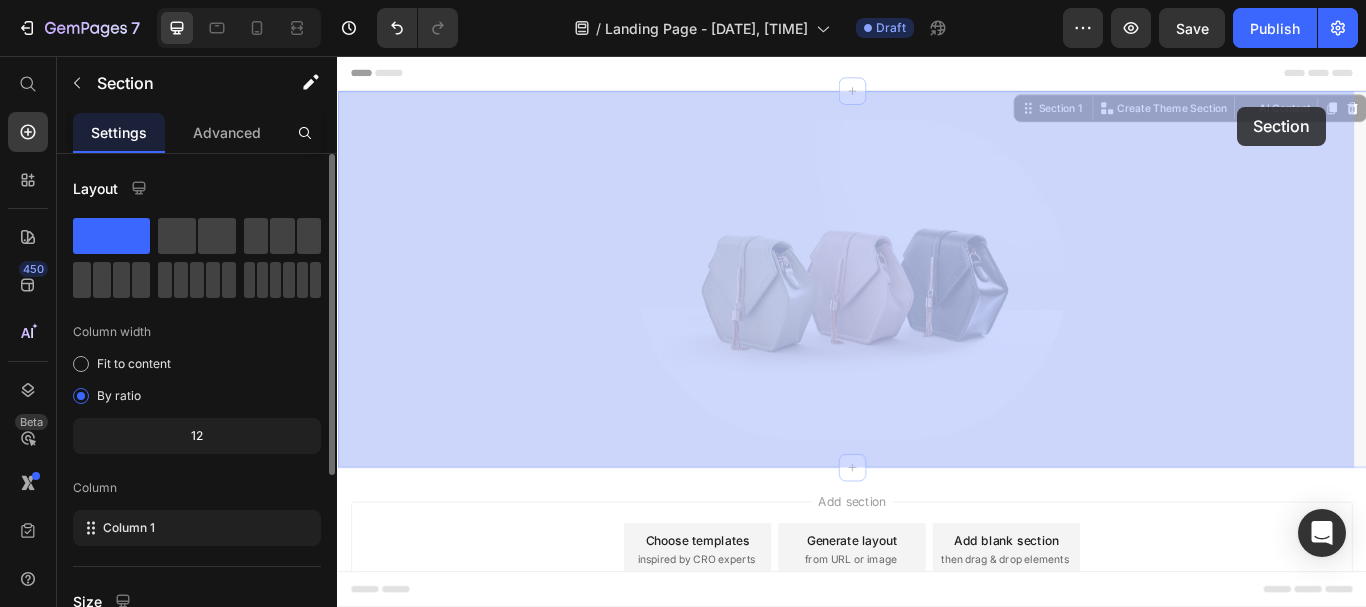 drag, startPoint x: 1486, startPoint y: 114, endPoint x: 1336, endPoint y: 115, distance: 150.00333 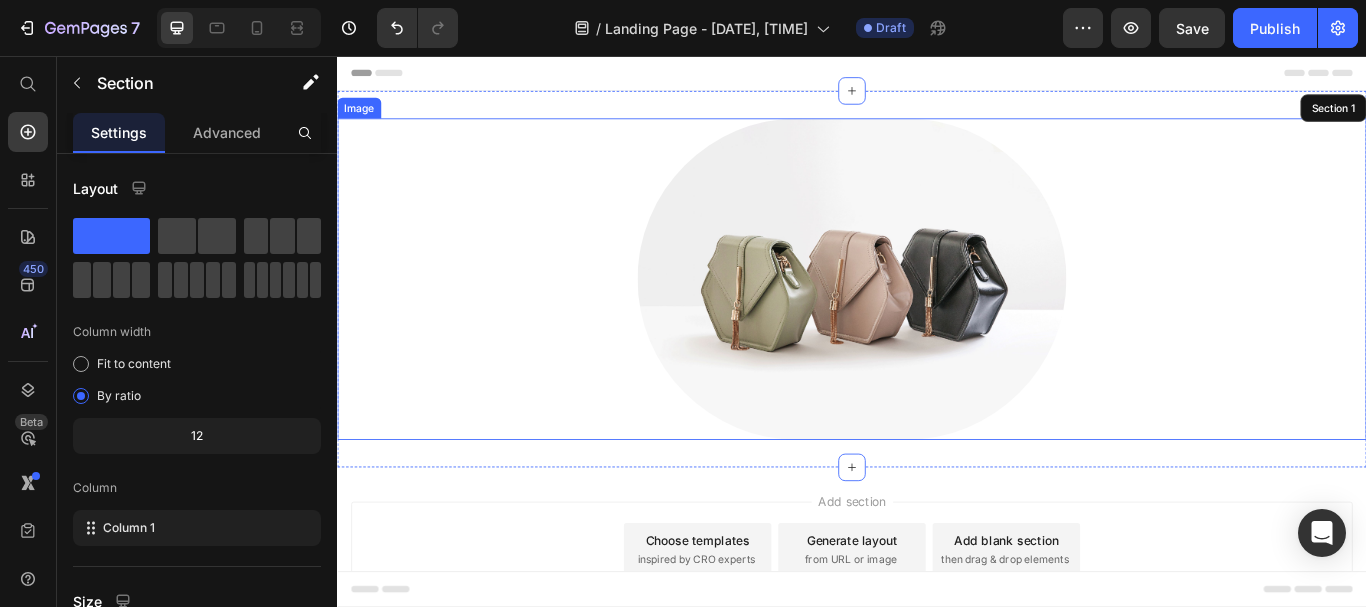 drag, startPoint x: 931, startPoint y: 99, endPoint x: 923, endPoint y: 146, distance: 47.67599 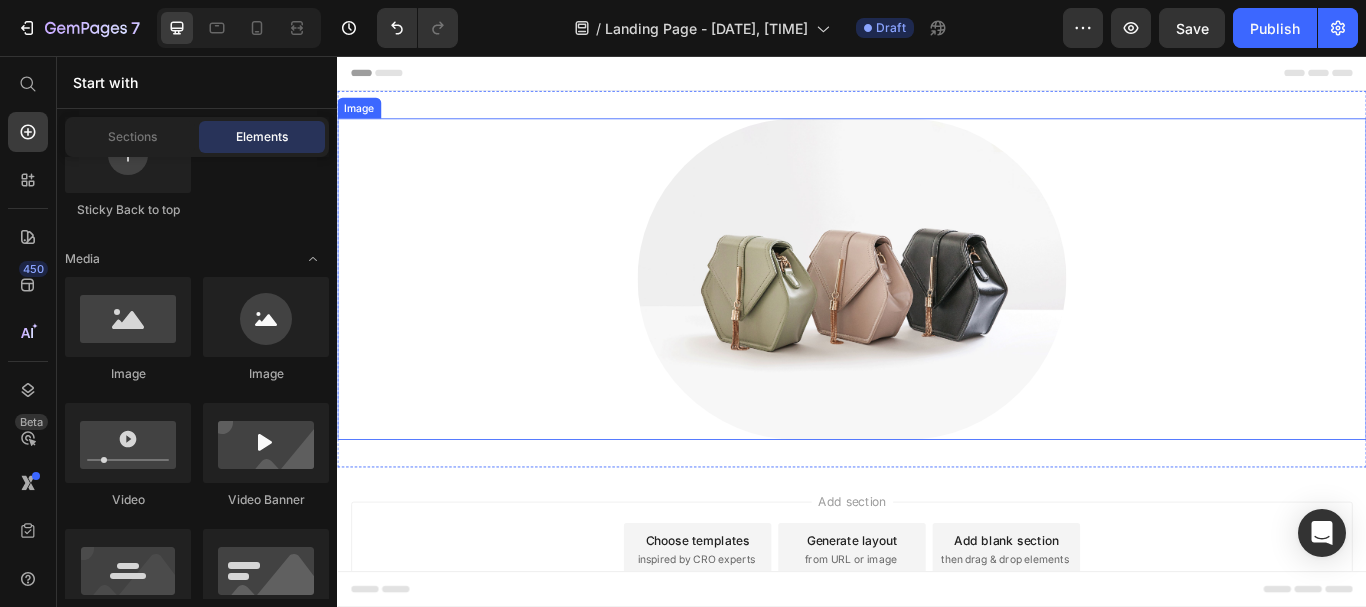 drag, startPoint x: 388, startPoint y: 72, endPoint x: 402, endPoint y: 146, distance: 75.31268 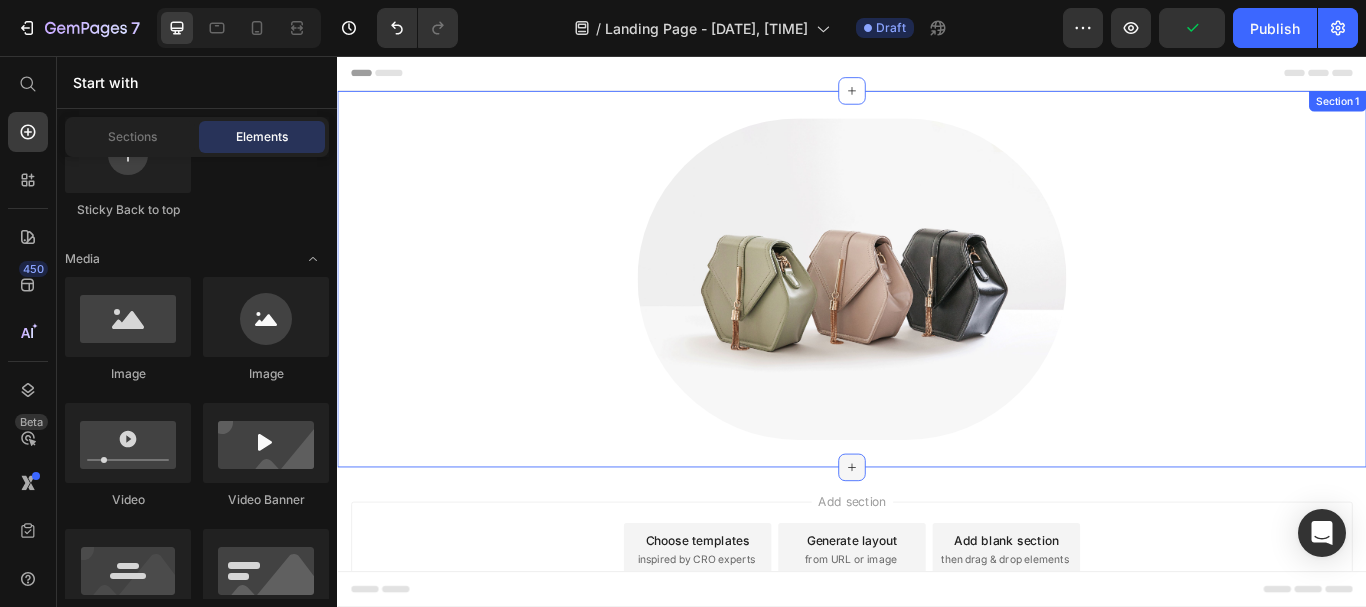 click 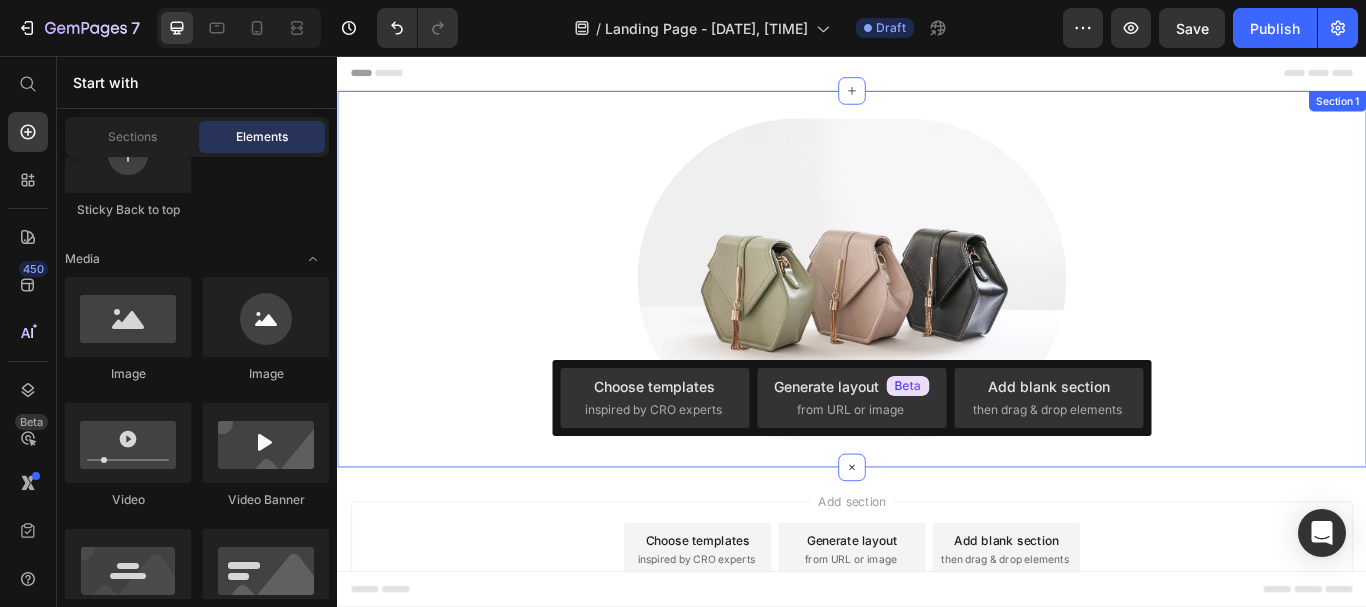 click on "Image Section 1" at bounding box center [937, 316] 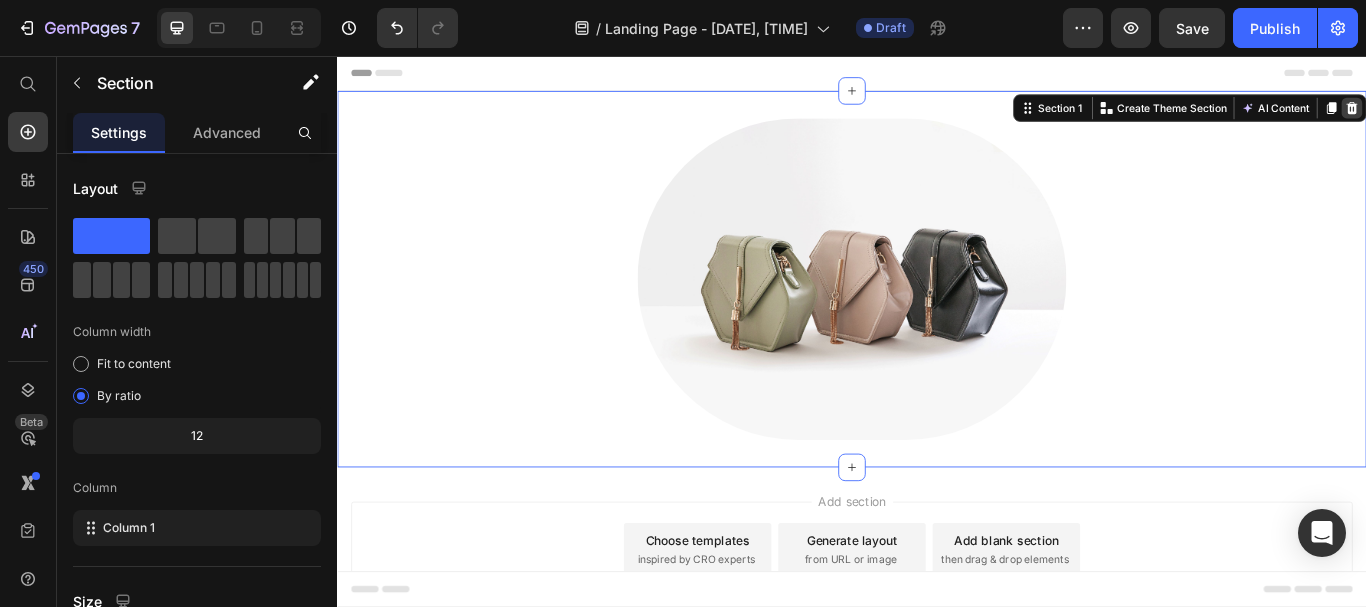 click 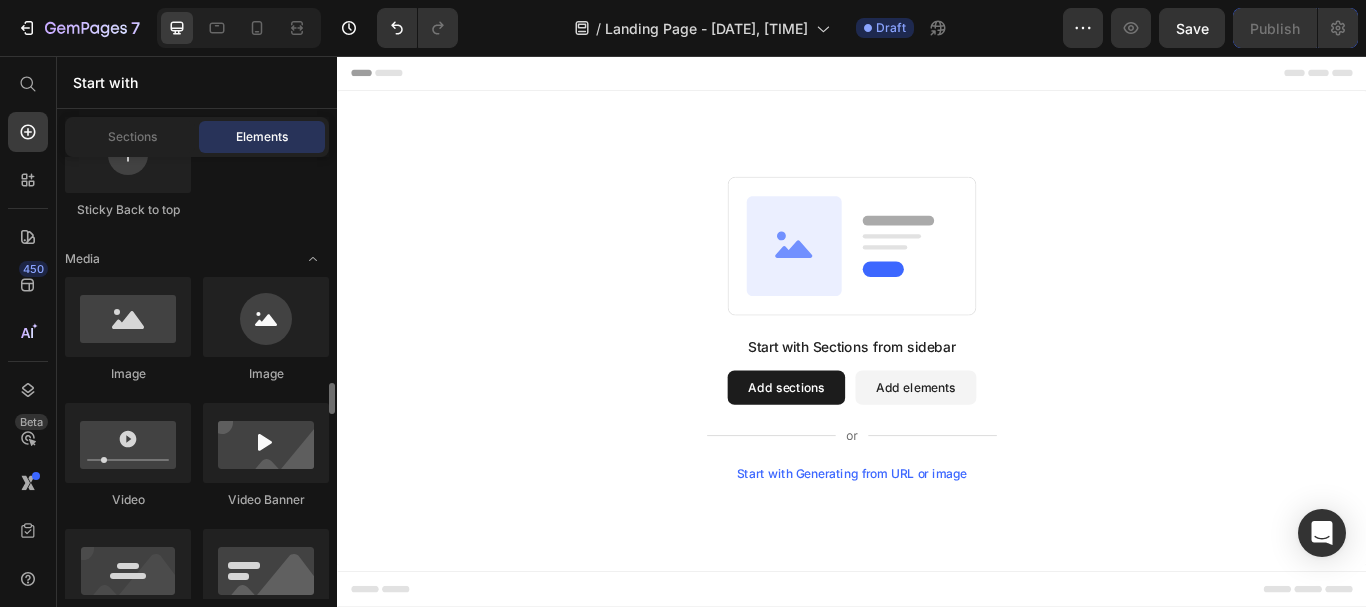 scroll, scrollTop: 835, scrollLeft: 0, axis: vertical 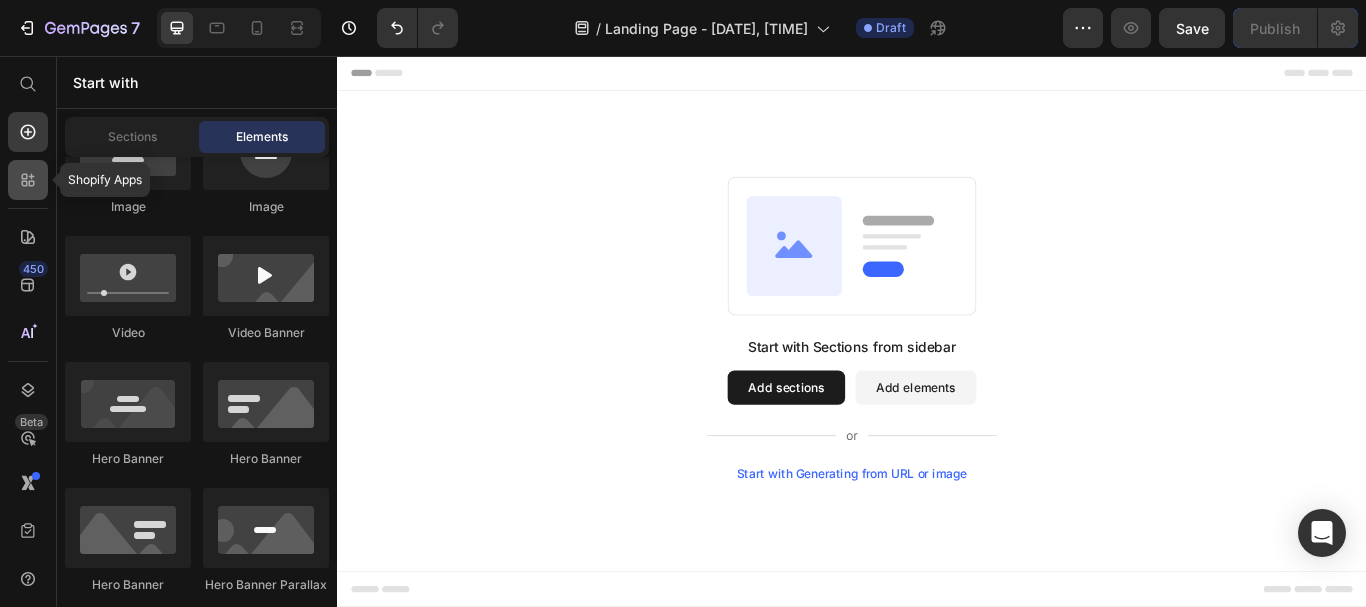 click 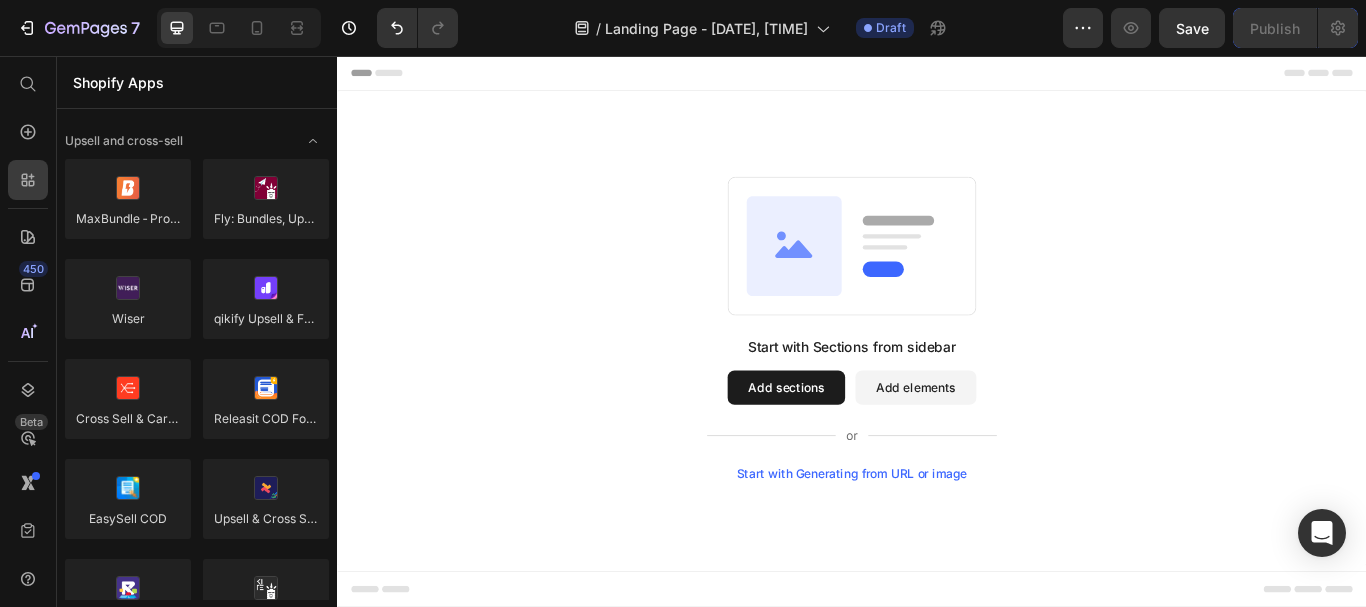 scroll, scrollTop: 0, scrollLeft: 0, axis: both 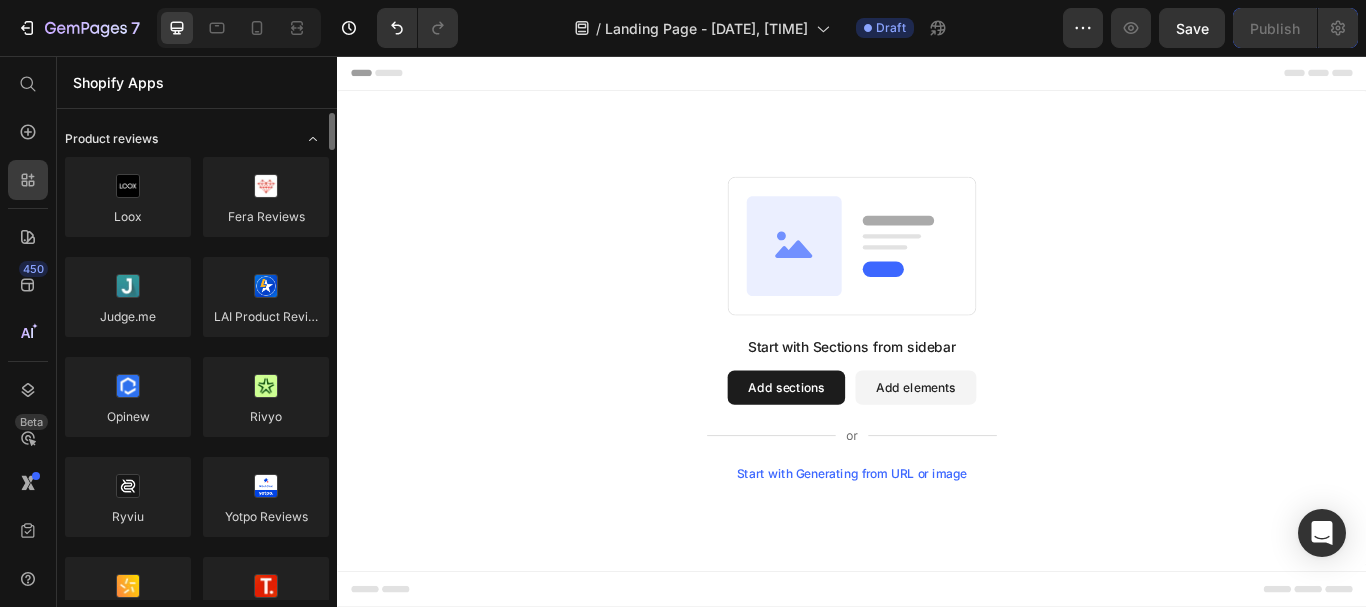 click 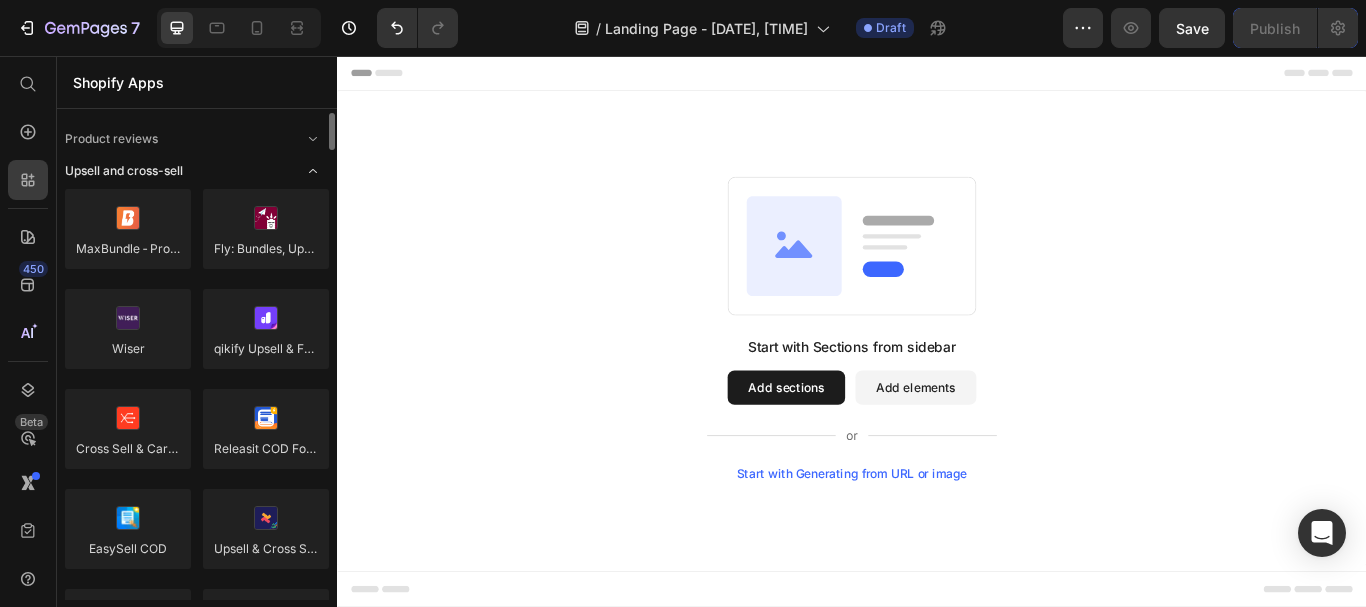click 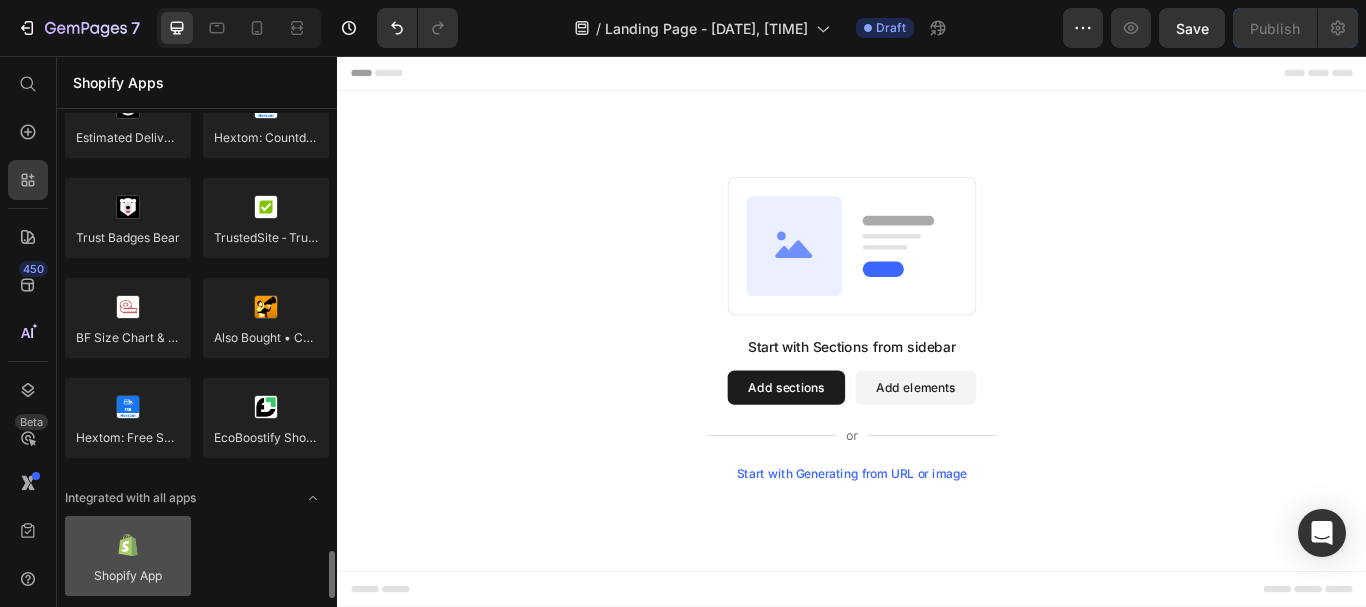 scroll, scrollTop: 4523, scrollLeft: 0, axis: vertical 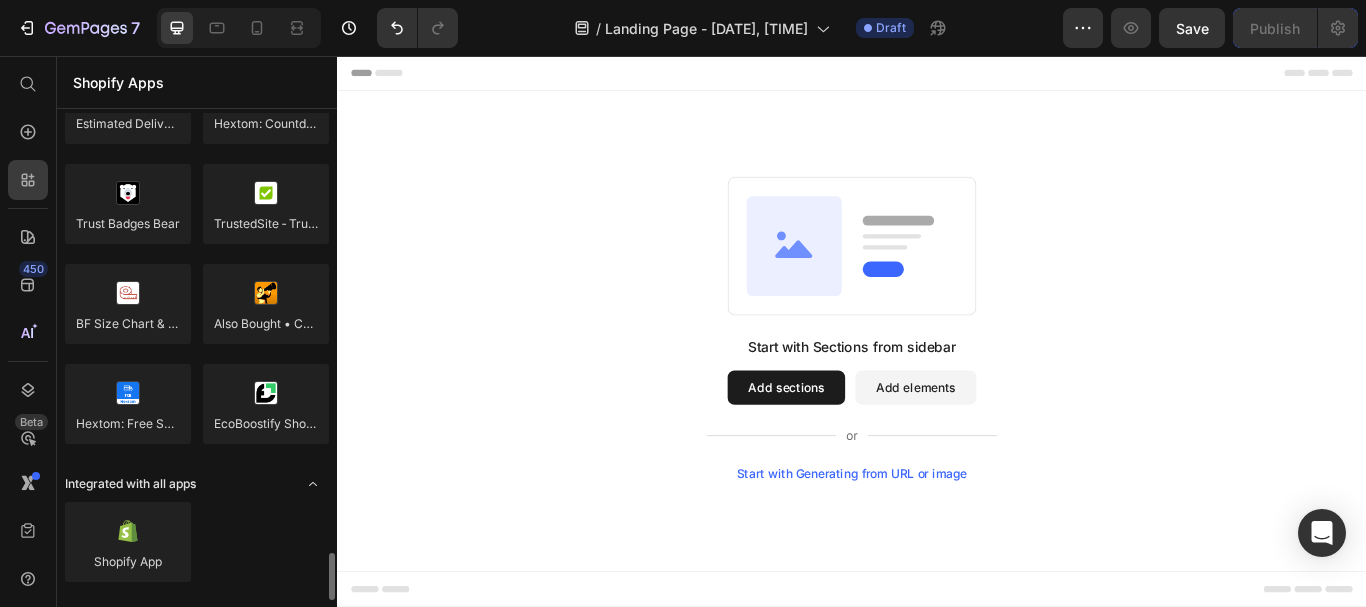 click 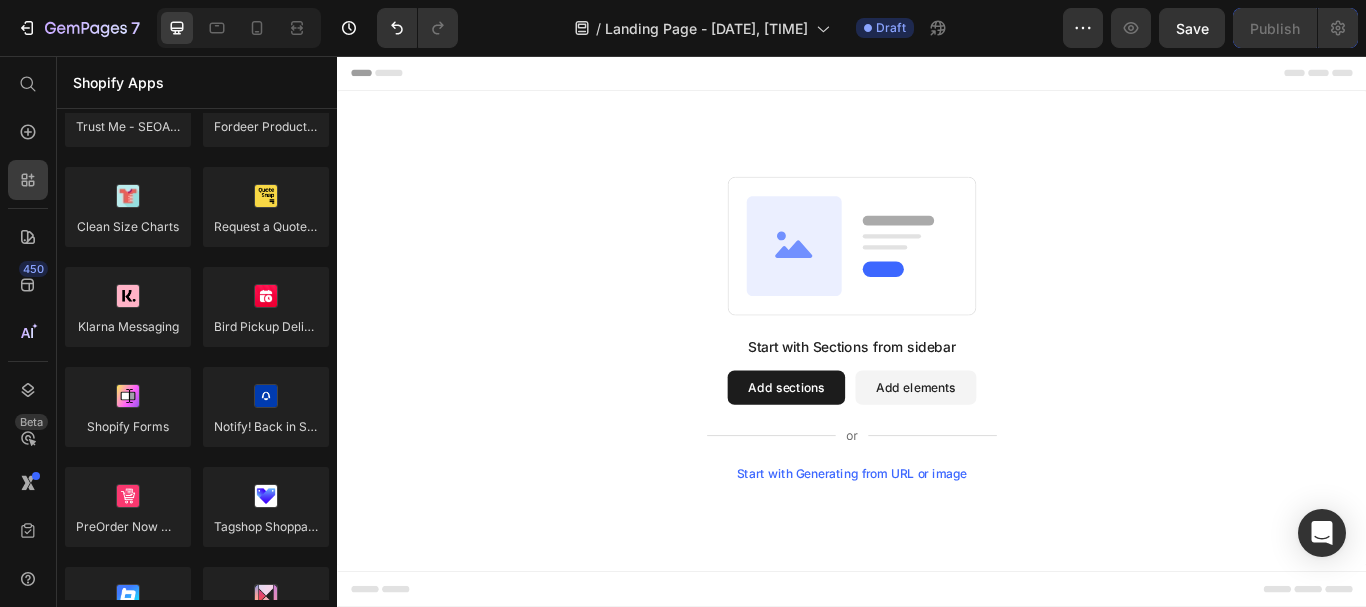 scroll, scrollTop: 2519, scrollLeft: 0, axis: vertical 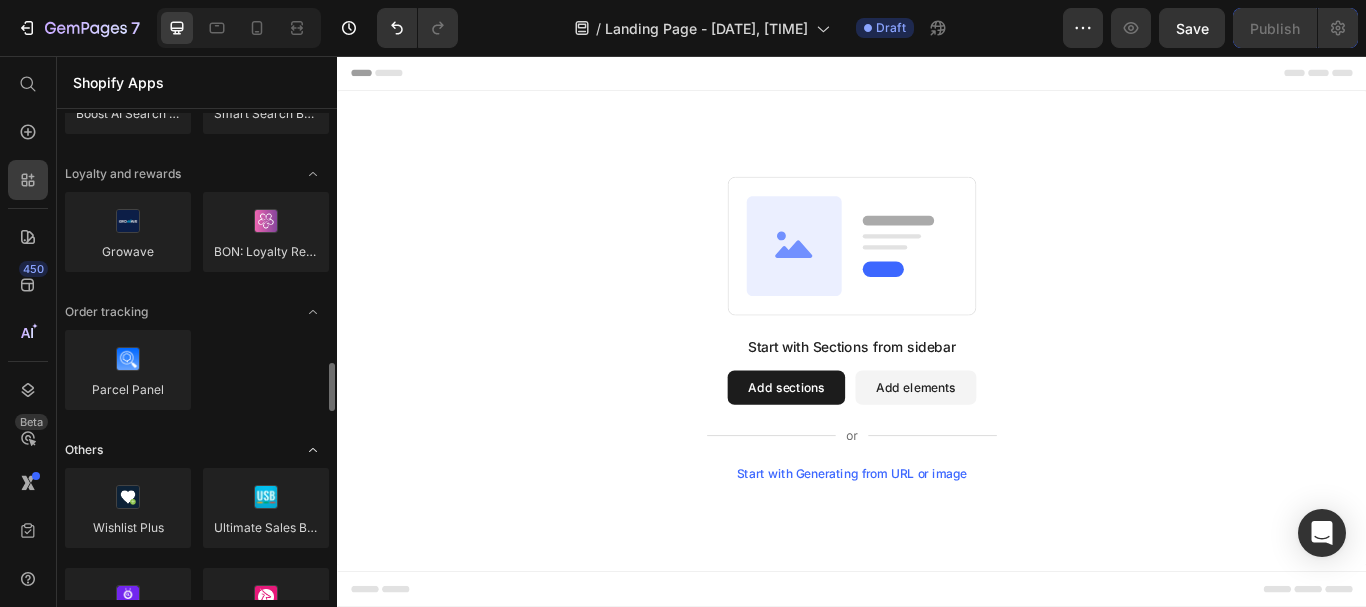 click 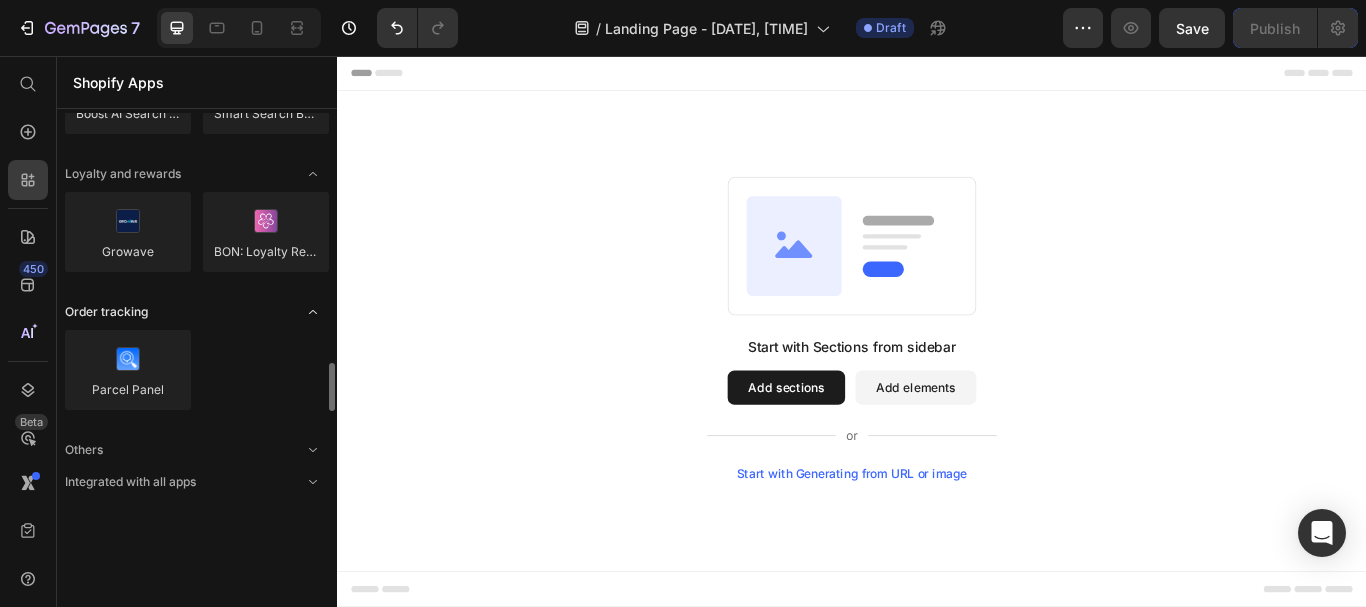 click 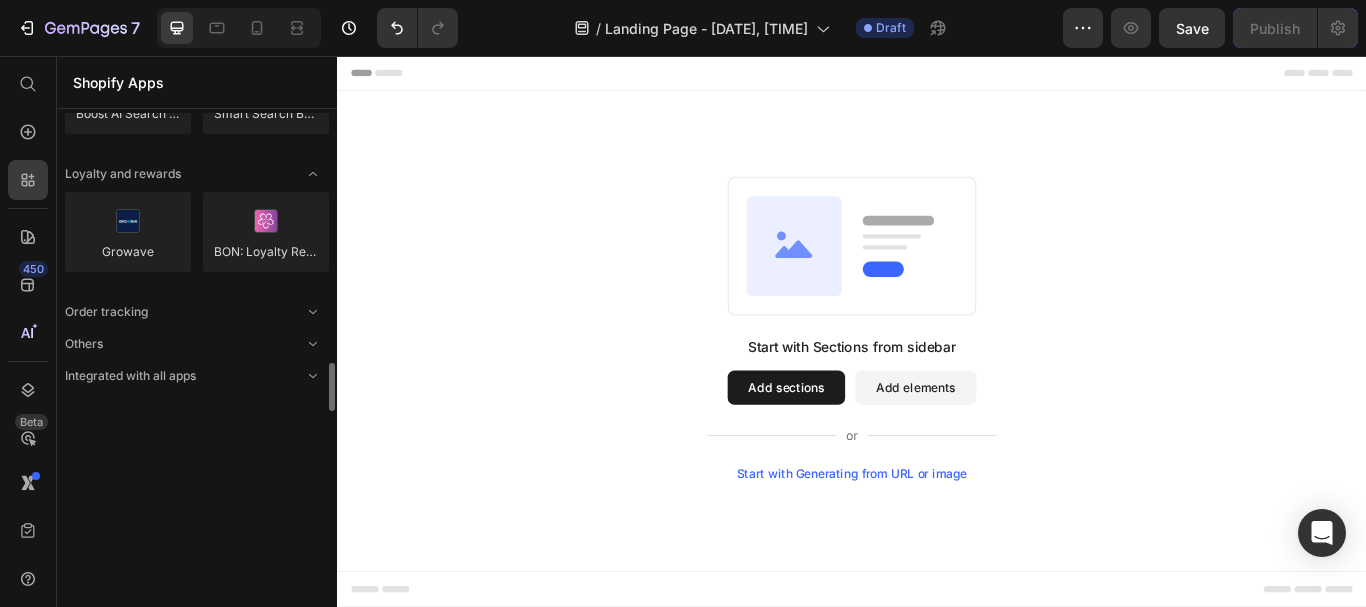 scroll, scrollTop: 2305, scrollLeft: 0, axis: vertical 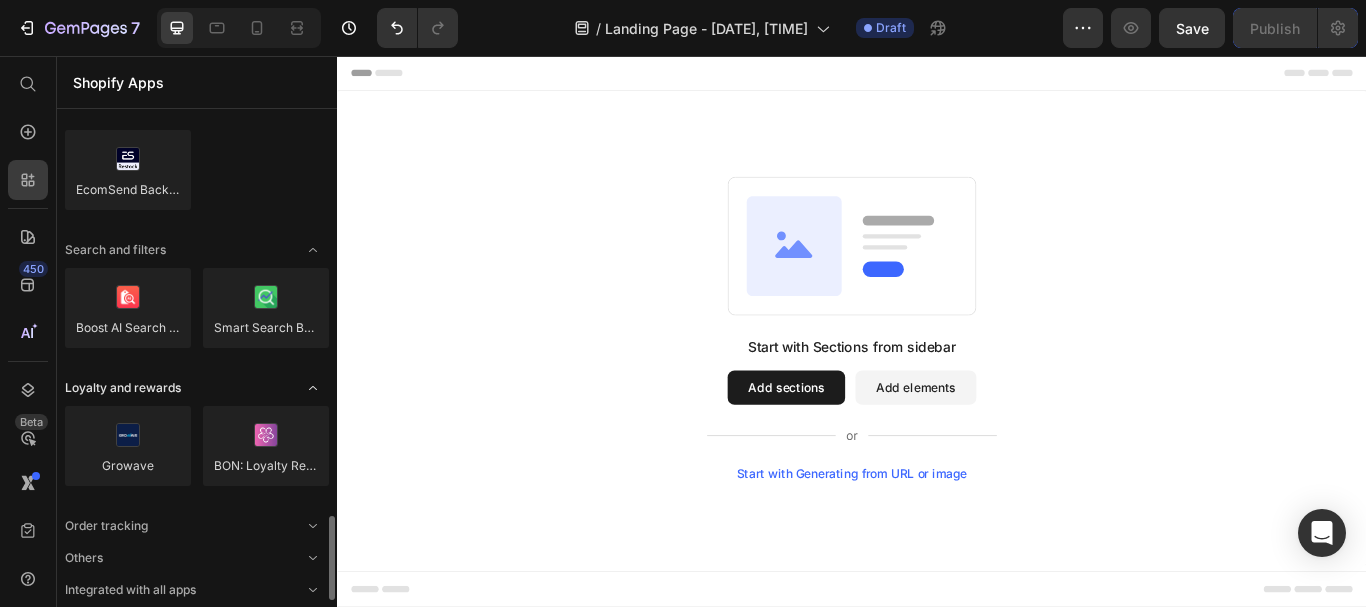 click 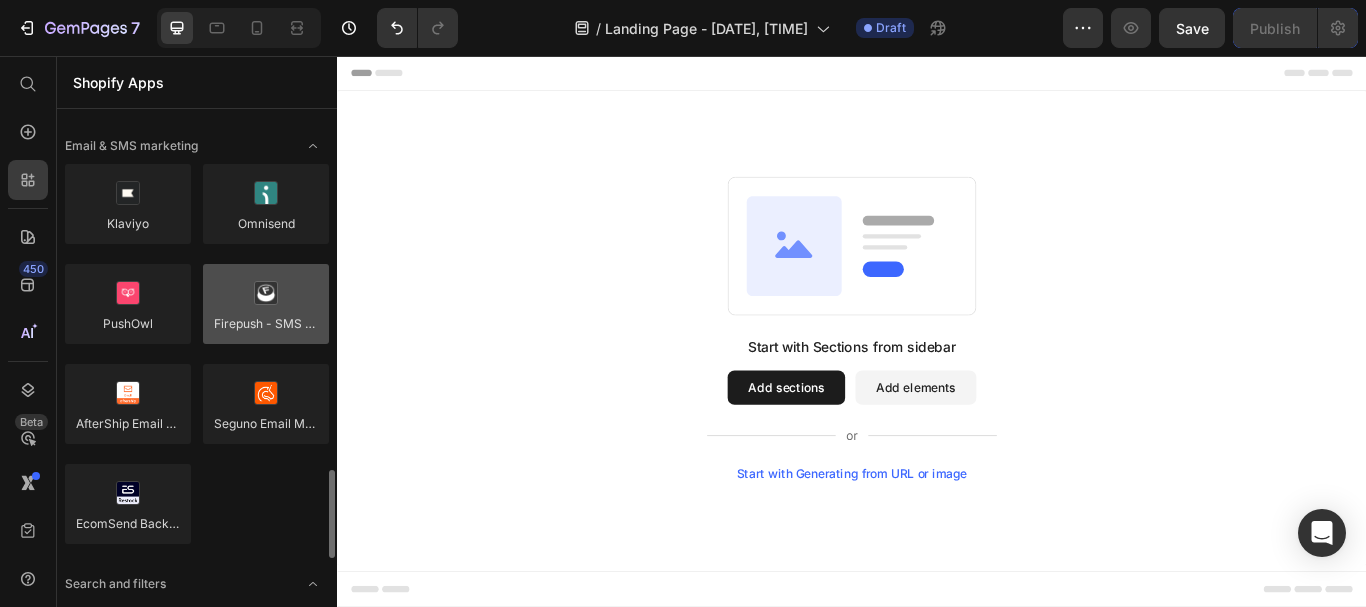 scroll, scrollTop: 1804, scrollLeft: 0, axis: vertical 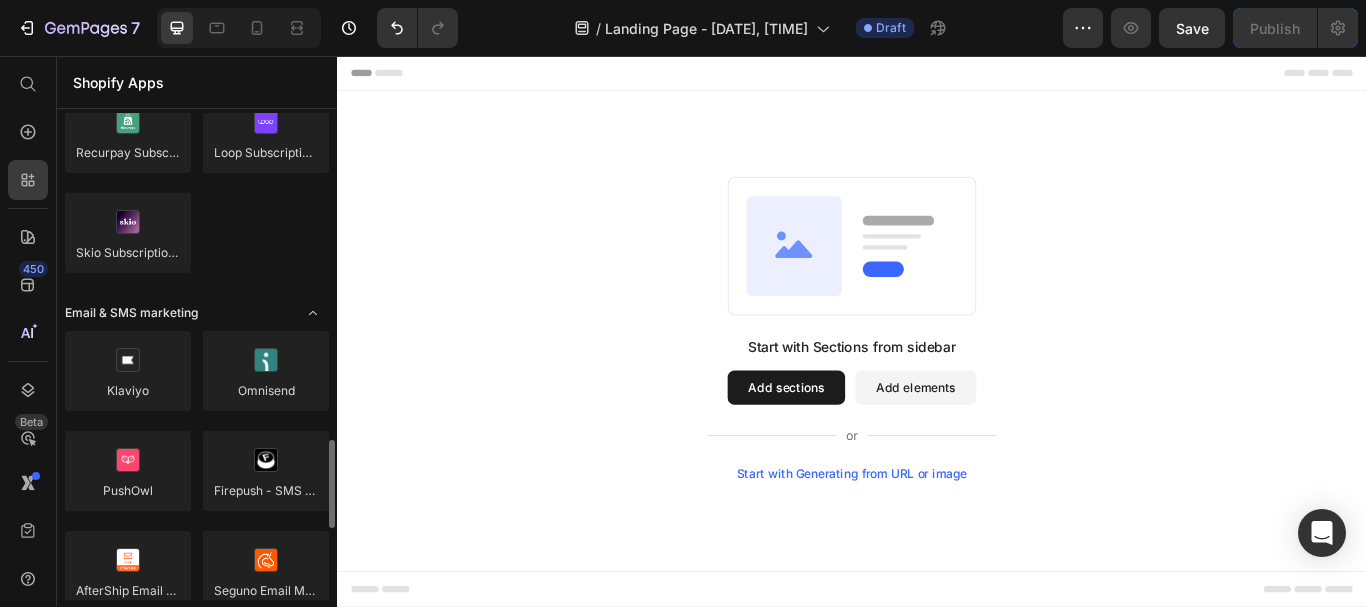 click at bounding box center (313, 313) 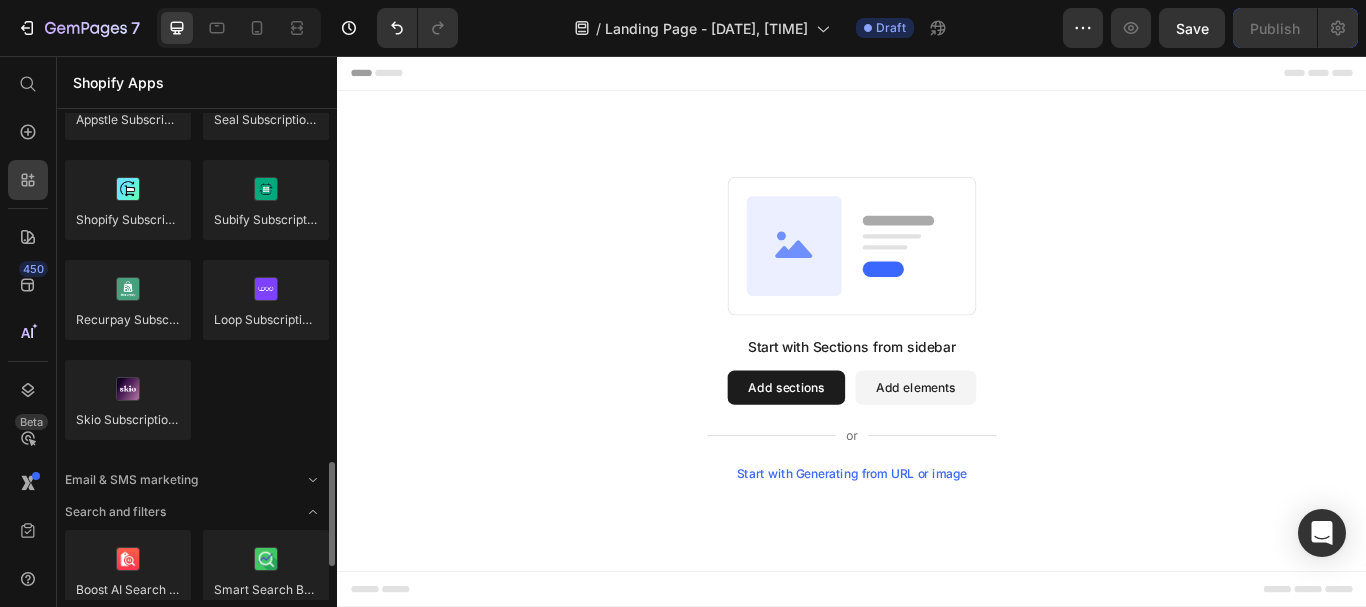 scroll, scrollTop: 1793, scrollLeft: 0, axis: vertical 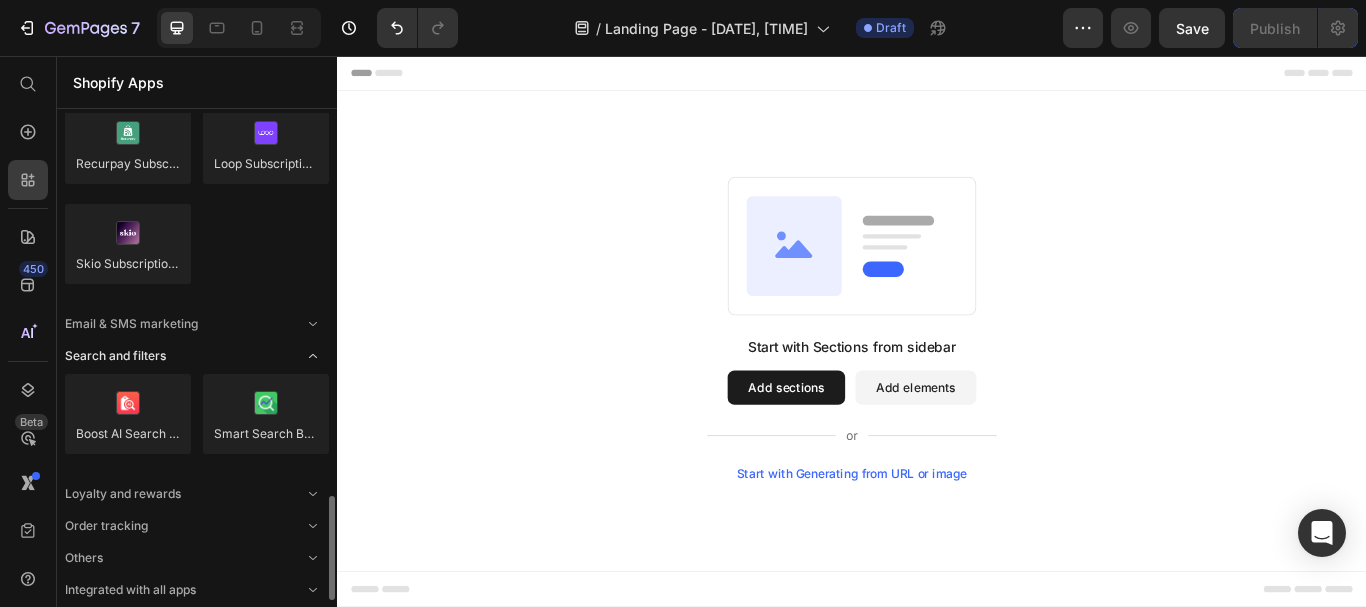 click 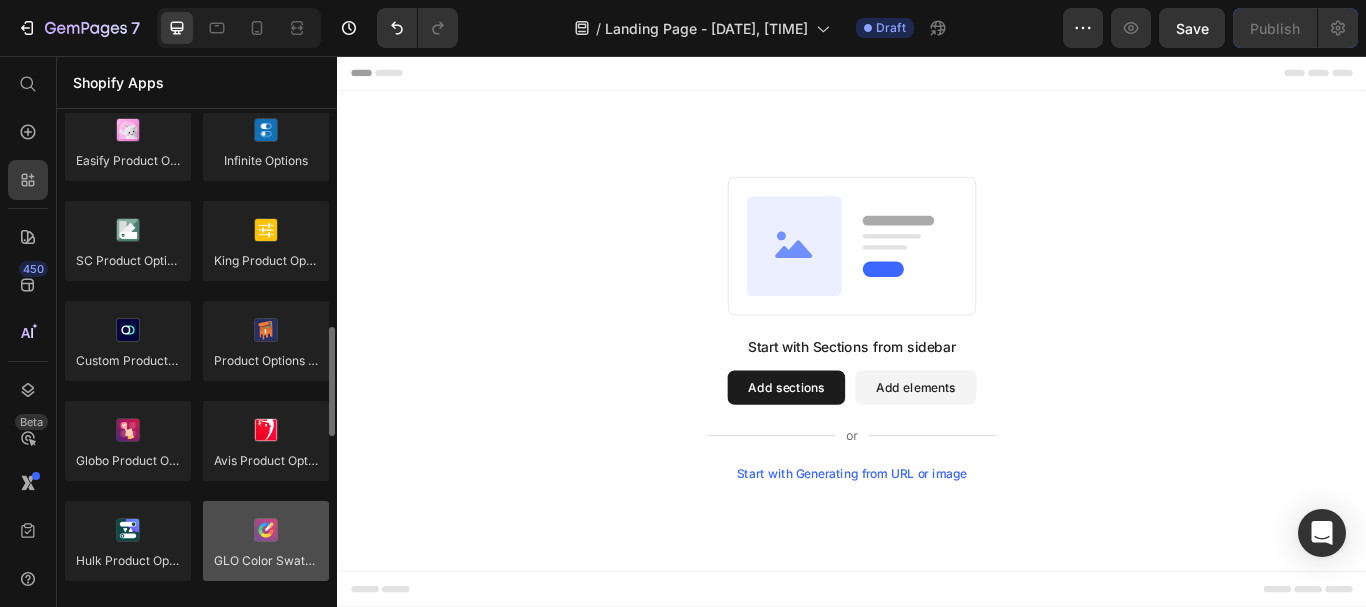 scroll, scrollTop: 1125, scrollLeft: 0, axis: vertical 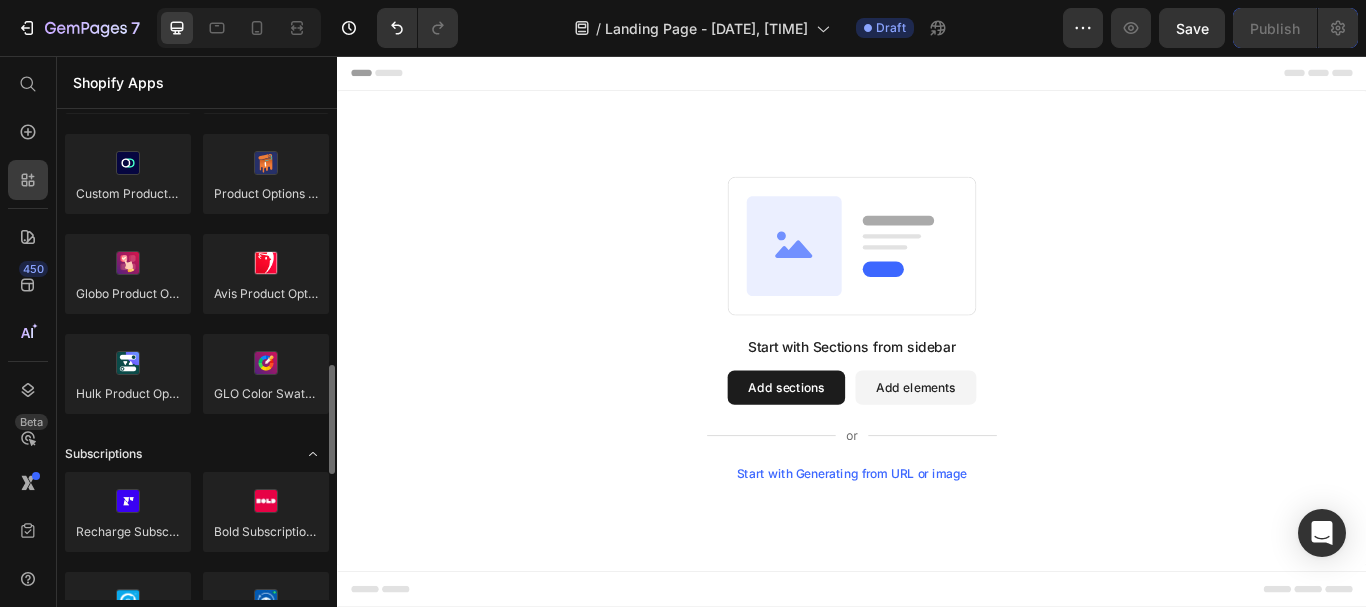 click at bounding box center (313, 454) 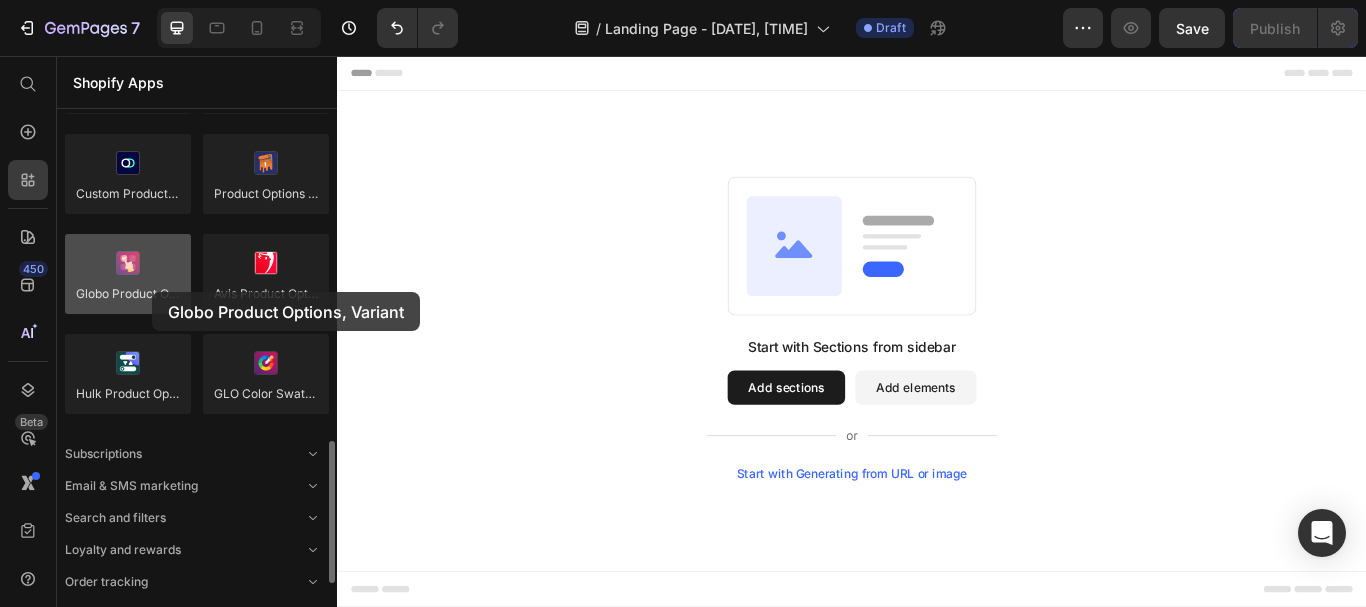 click at bounding box center [128, 274] 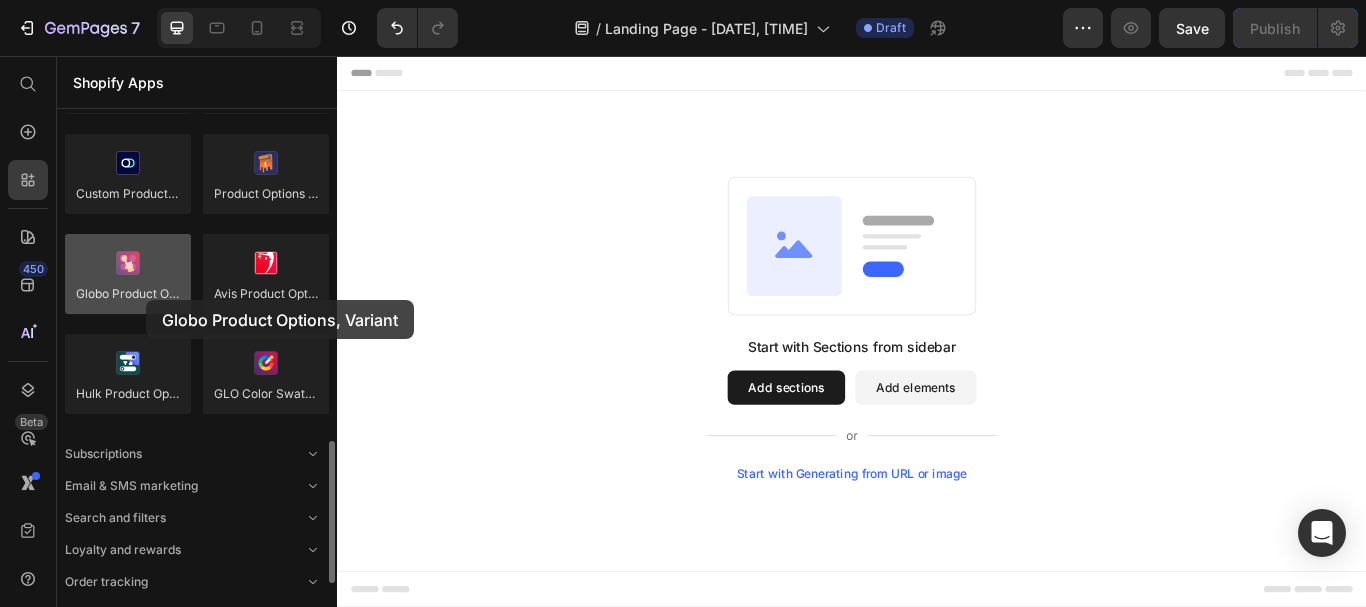 click at bounding box center [128, 274] 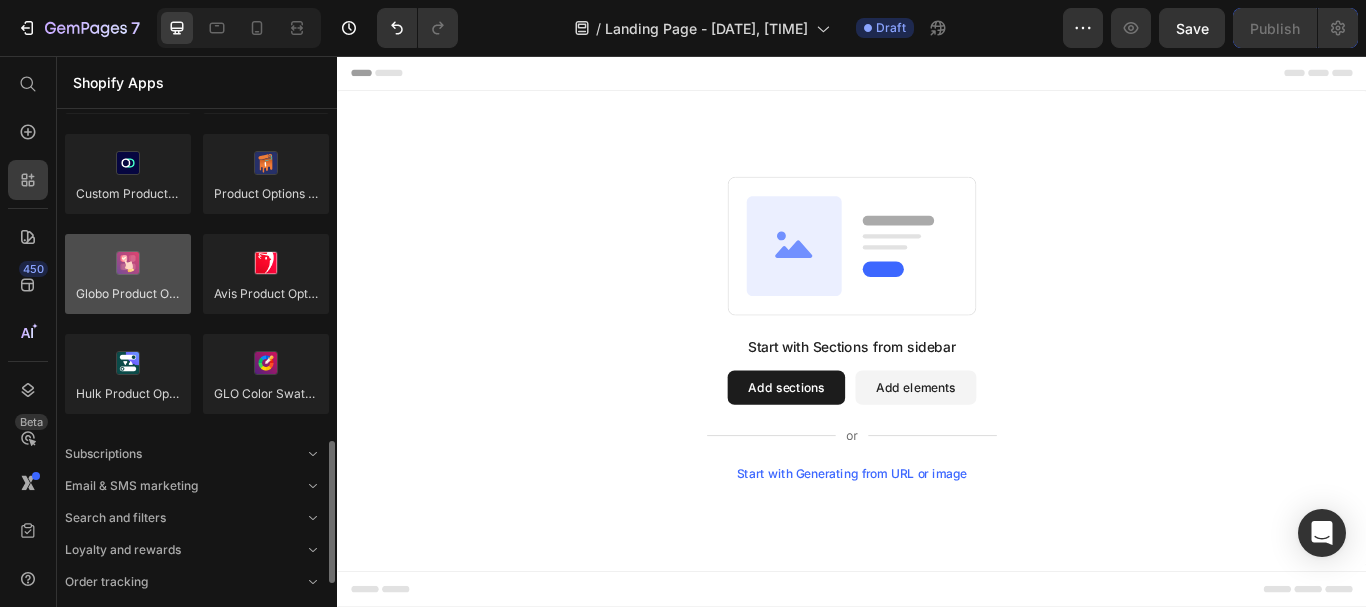 click at bounding box center [128, 274] 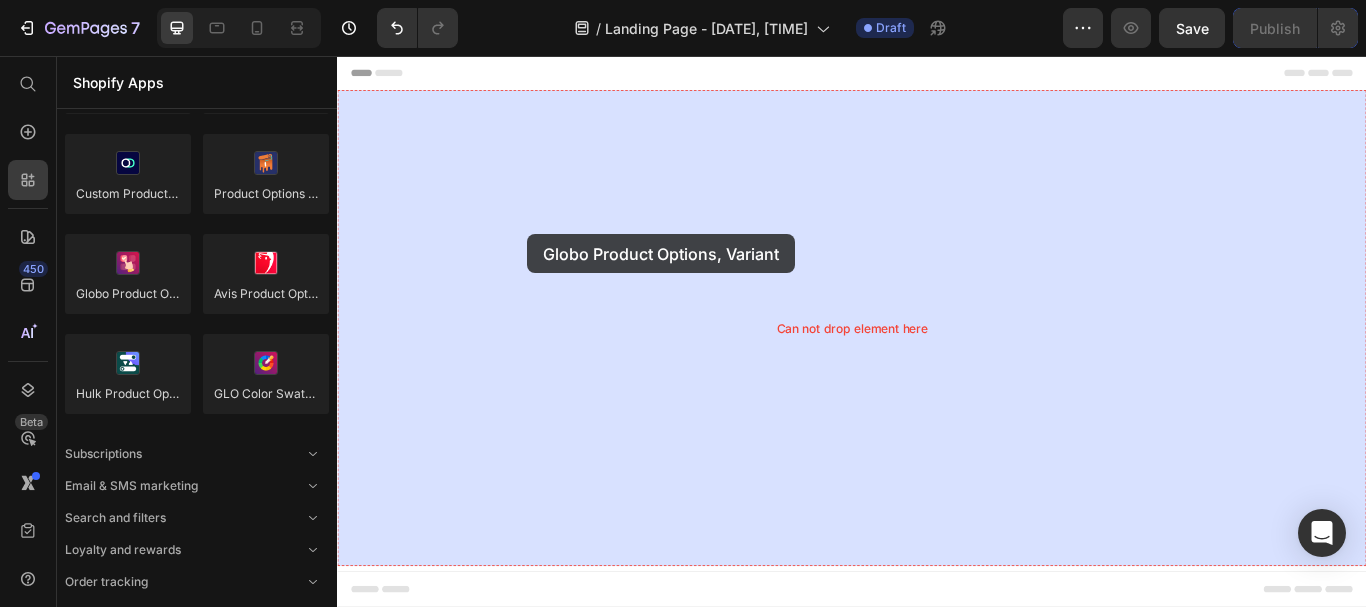 drag, startPoint x: 464, startPoint y: 314, endPoint x: 558, endPoint y: 264, distance: 106.47065 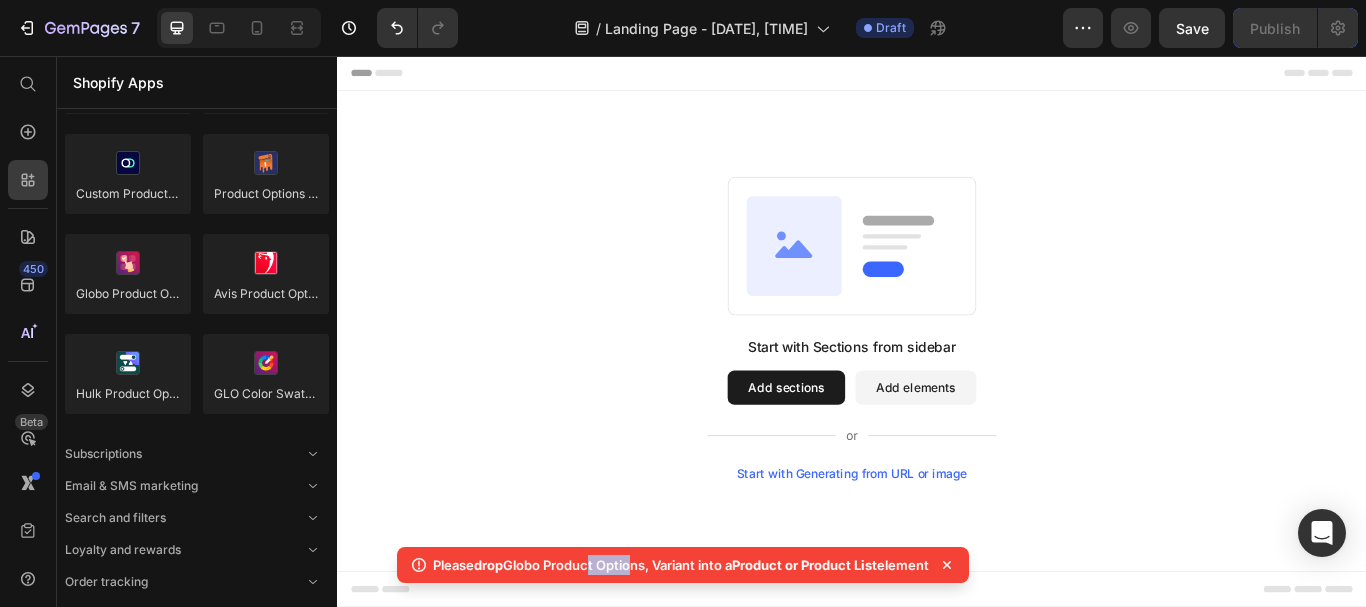 drag, startPoint x: 577, startPoint y: 571, endPoint x: 623, endPoint y: 575, distance: 46.173584 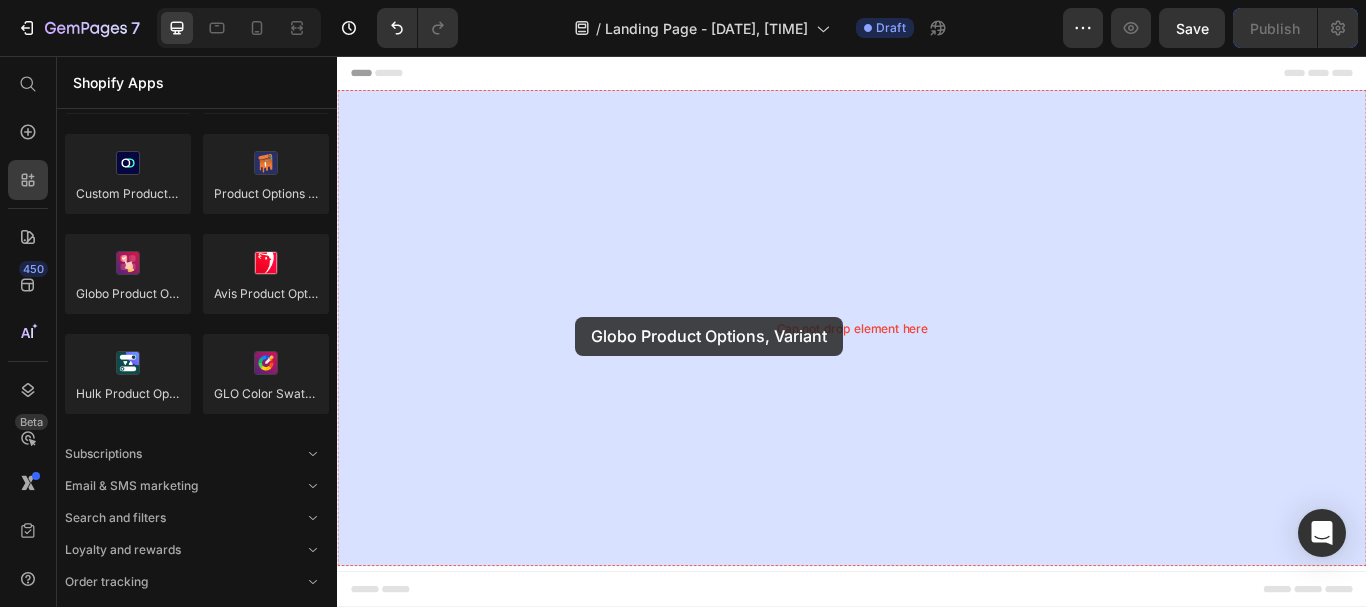 drag, startPoint x: 458, startPoint y: 355, endPoint x: 614, endPoint y: 360, distance: 156.08011 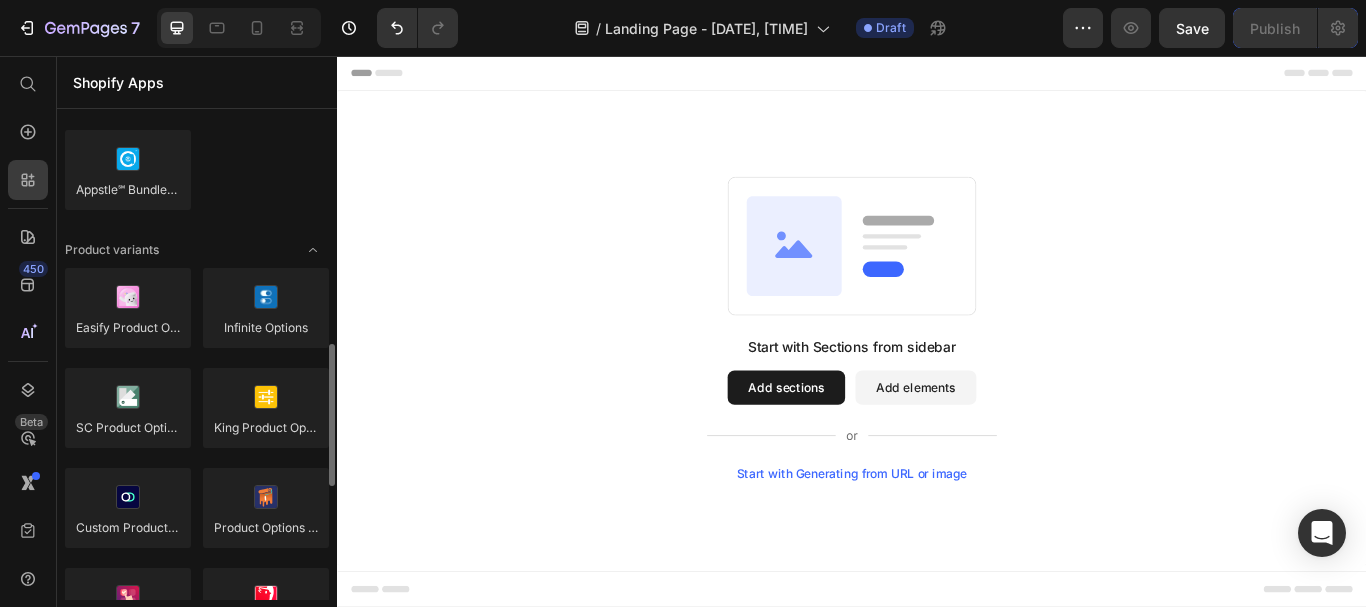 scroll, scrollTop: 624, scrollLeft: 0, axis: vertical 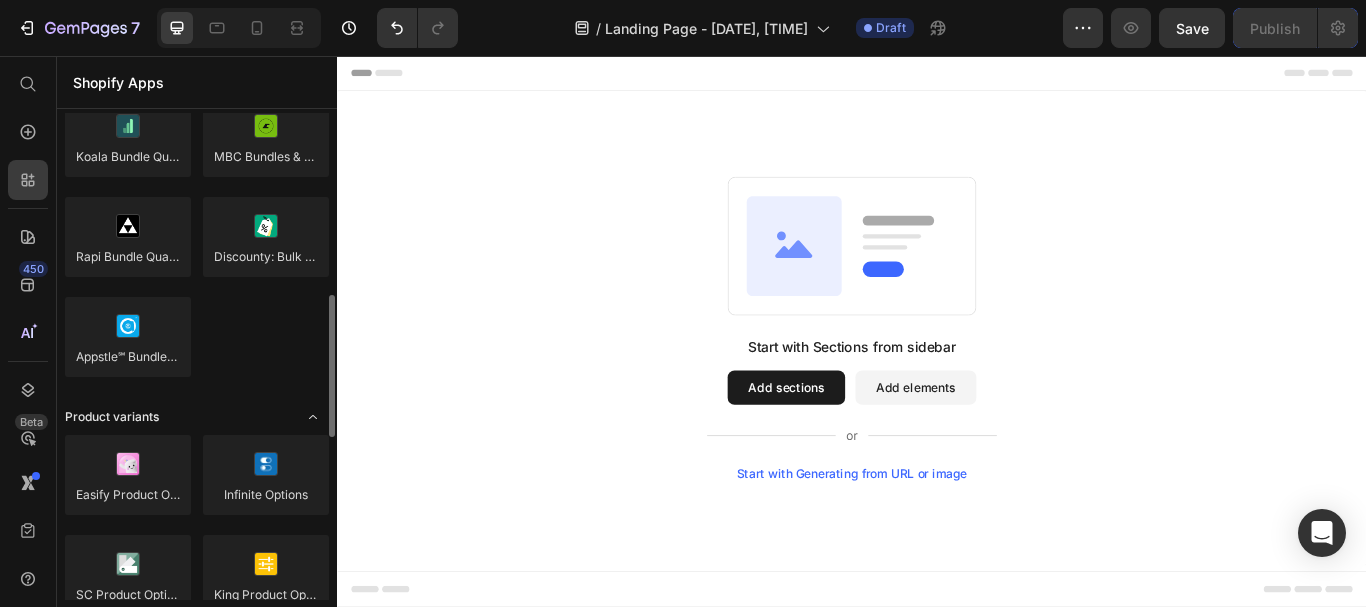 click 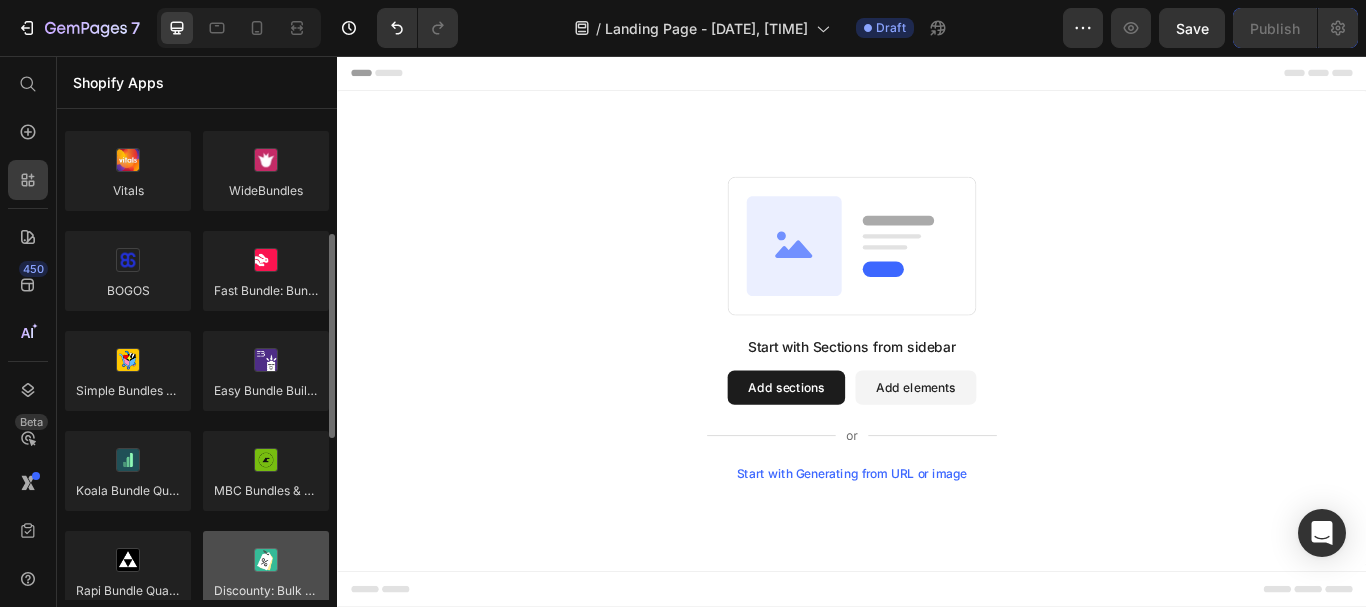 scroll, scrollTop: 0, scrollLeft: 0, axis: both 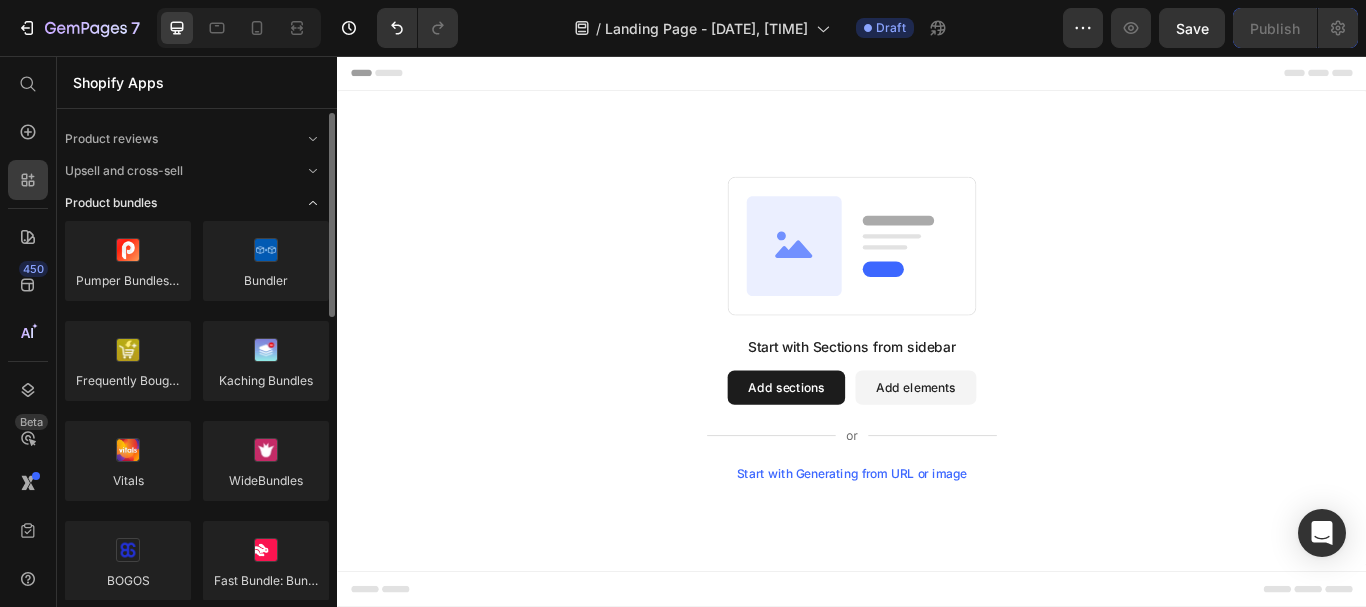 click 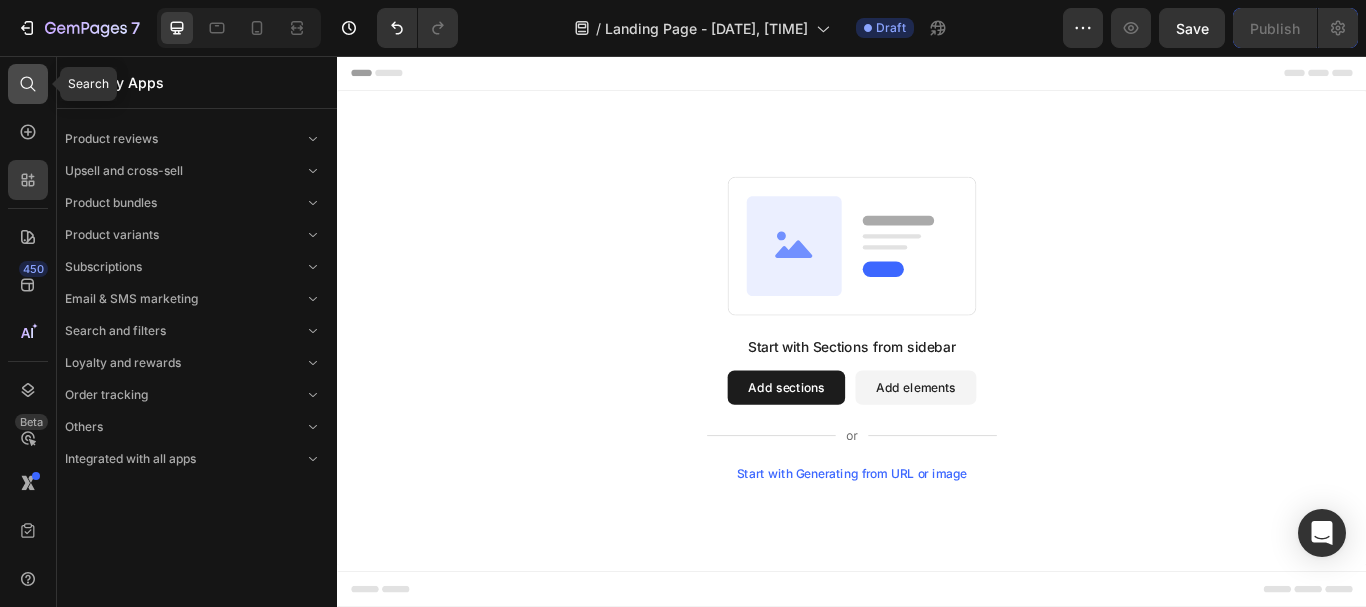click 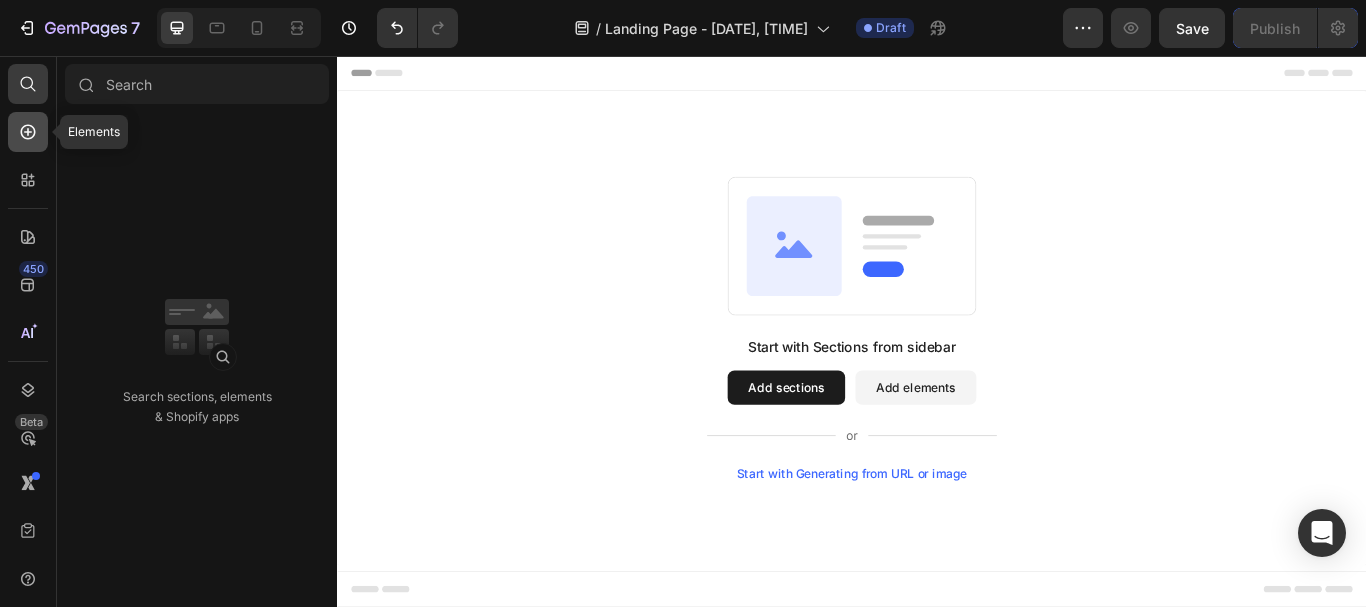 click 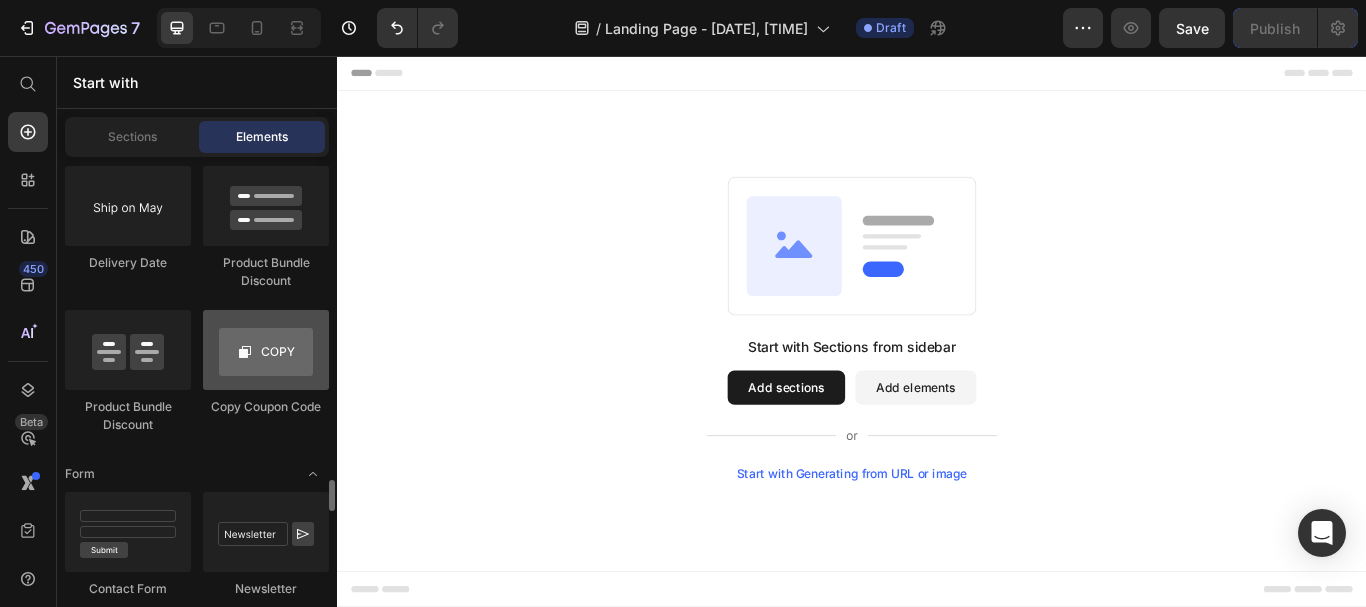 scroll, scrollTop: 4676, scrollLeft: 0, axis: vertical 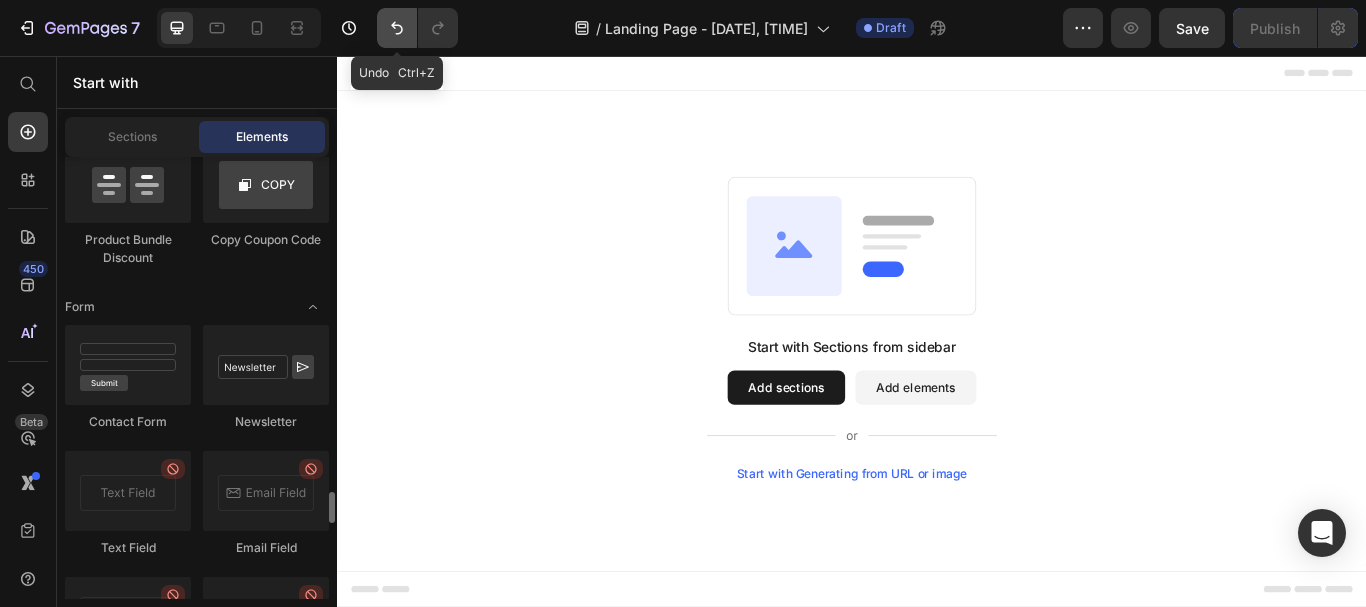 click 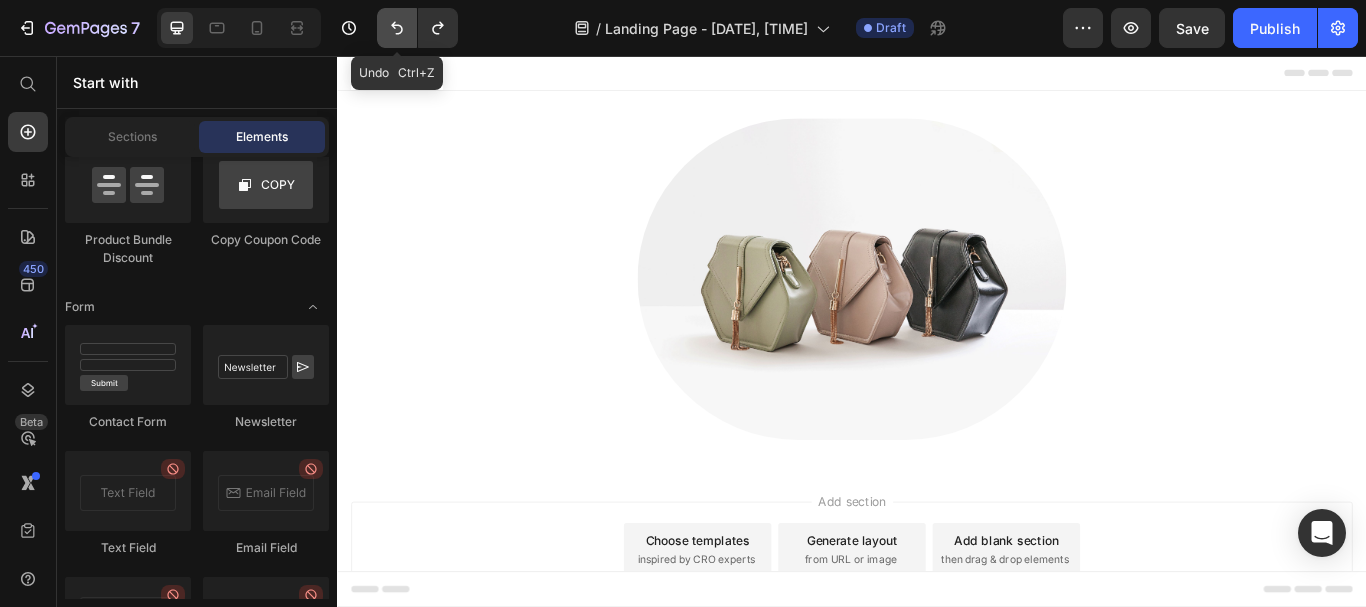 click 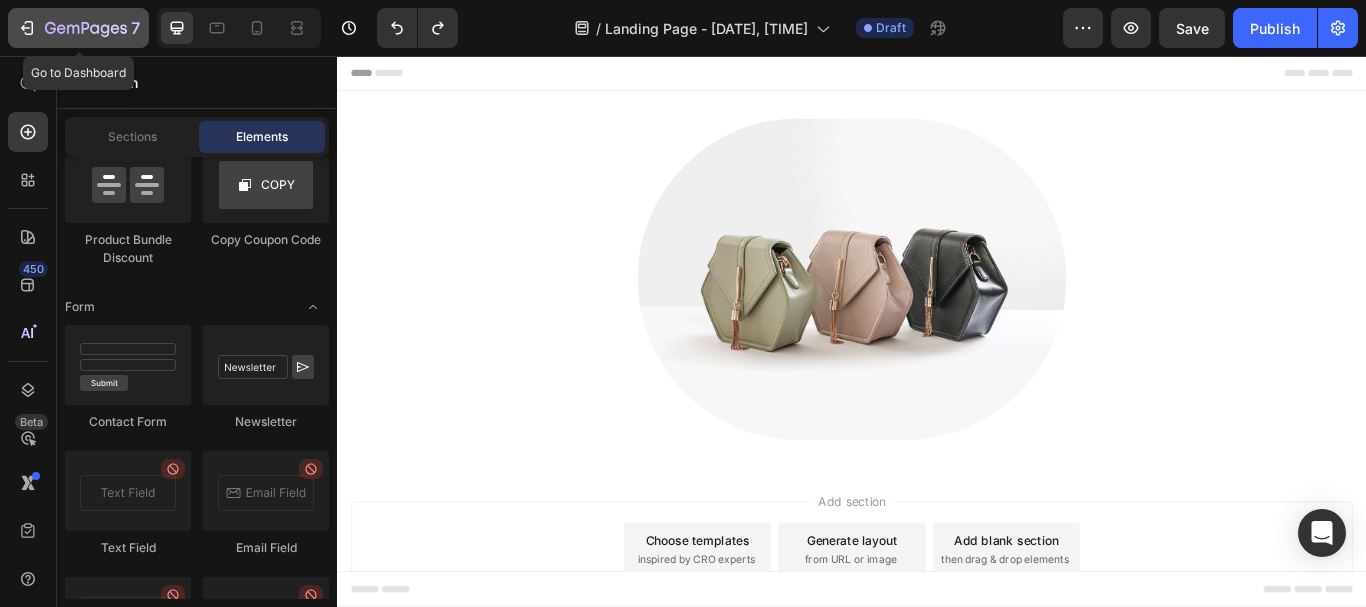 click 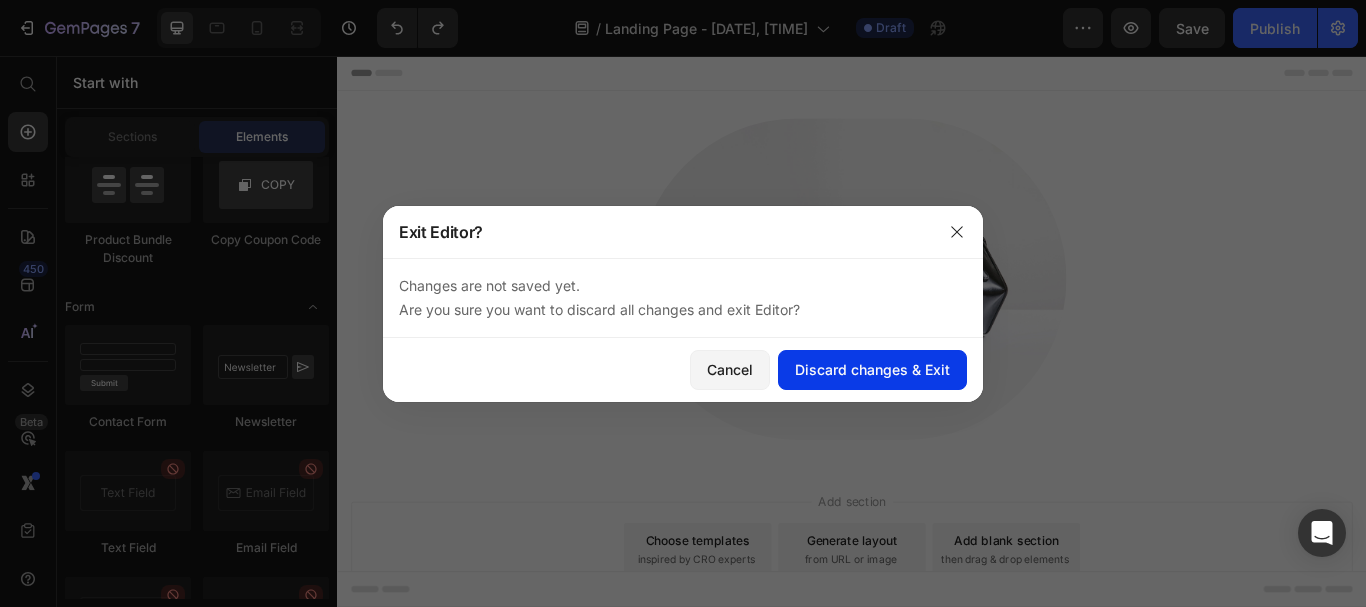 click on "Discard changes & Exit" at bounding box center (872, 369) 